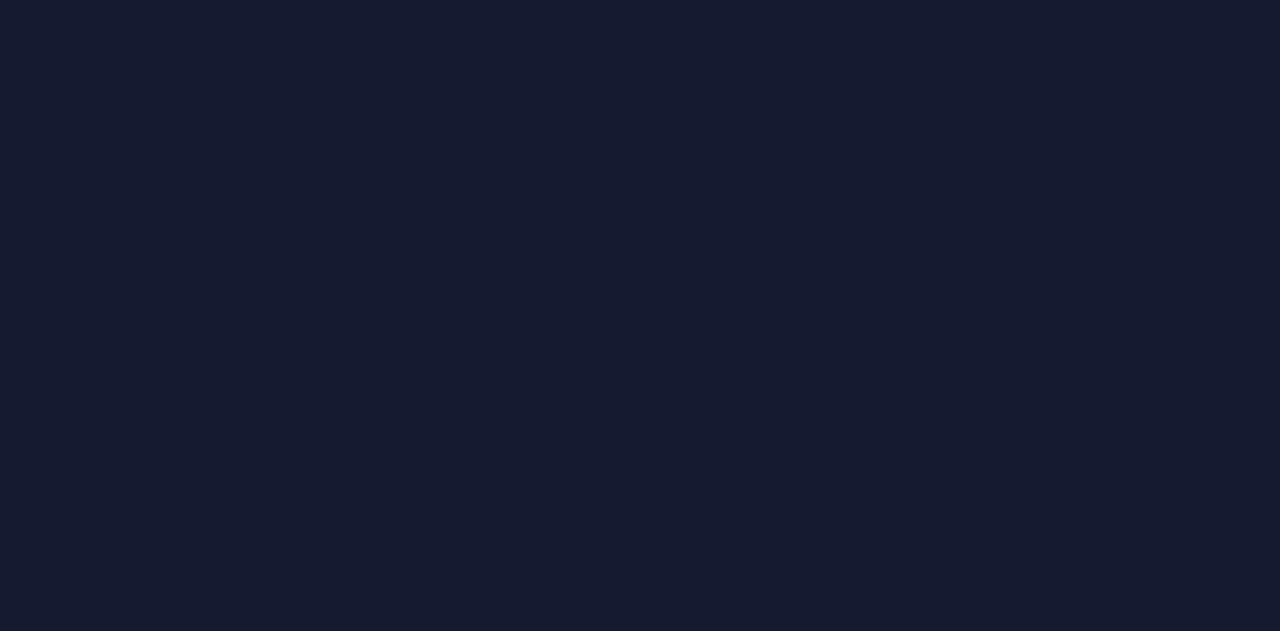 scroll, scrollTop: 0, scrollLeft: 0, axis: both 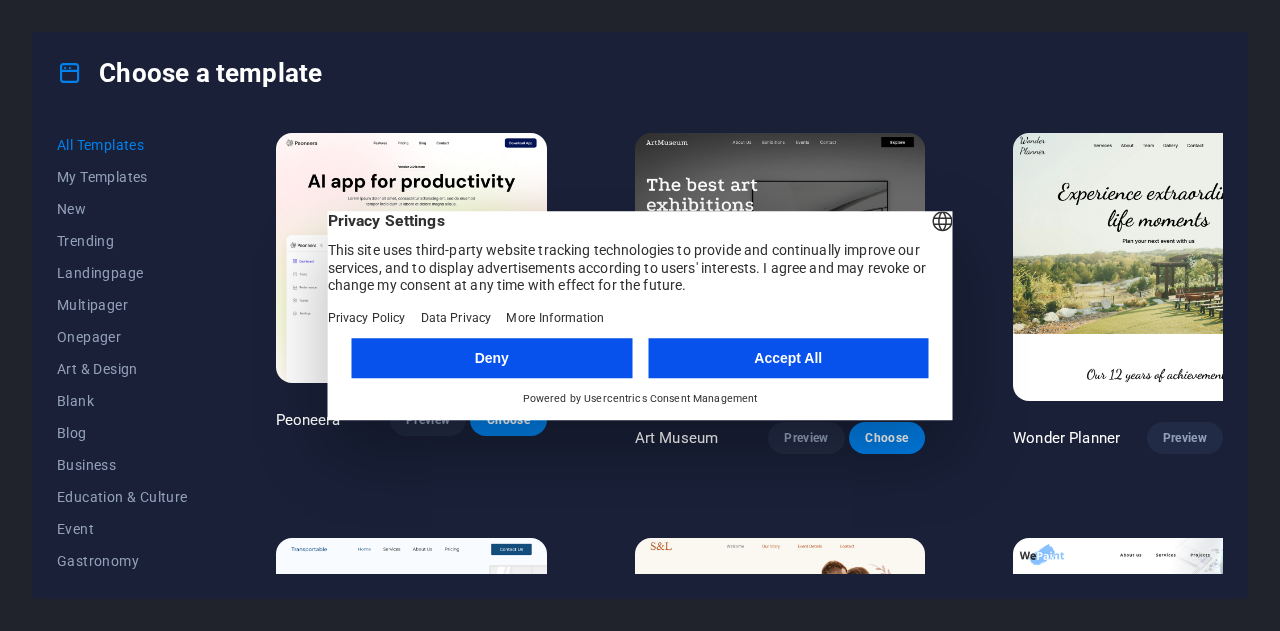 click on "Accept All" at bounding box center (788, 358) 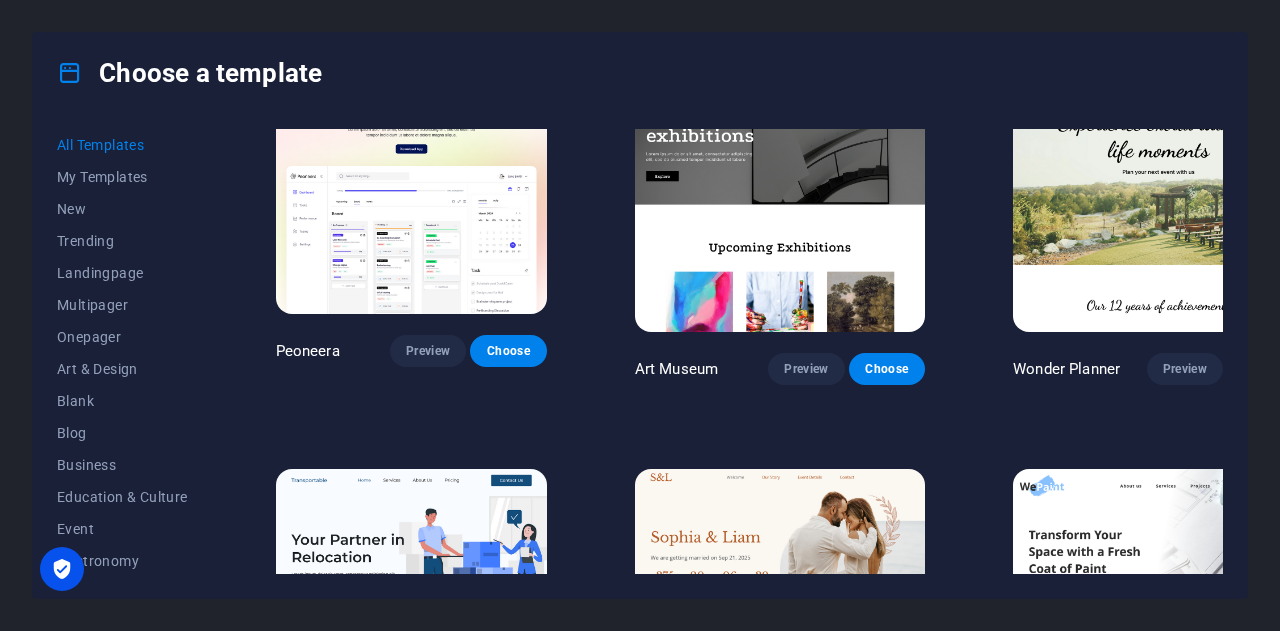 scroll, scrollTop: 62, scrollLeft: 0, axis: vertical 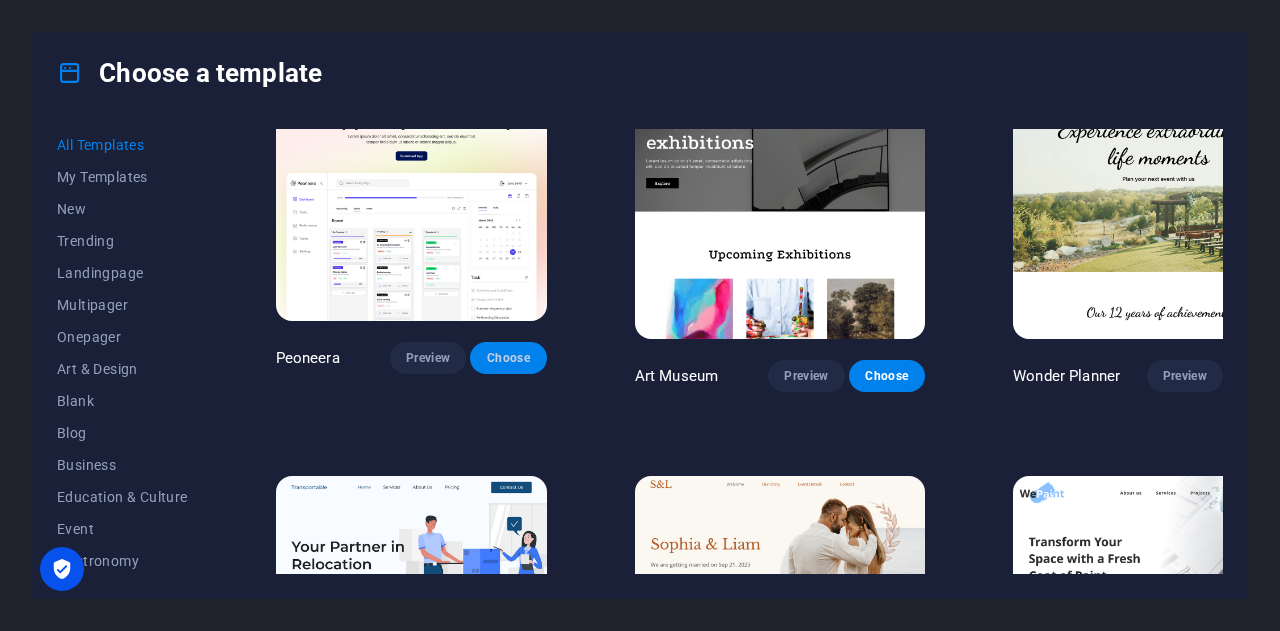 click on "Choose" at bounding box center [508, 358] 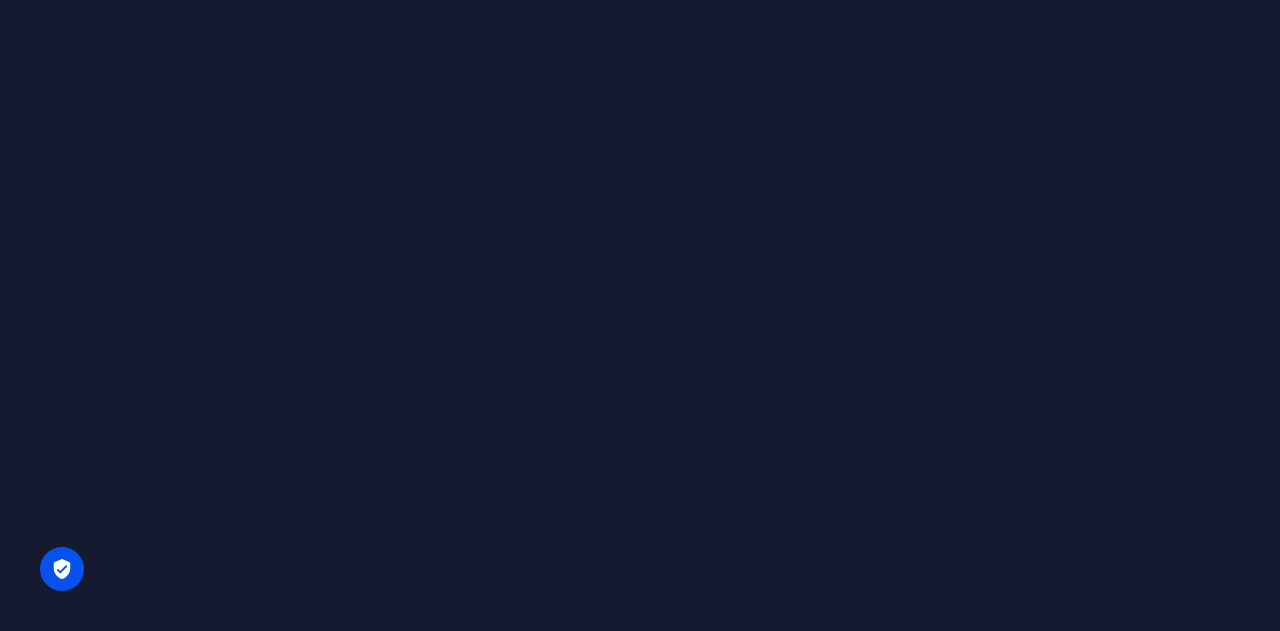 scroll, scrollTop: 0, scrollLeft: 0, axis: both 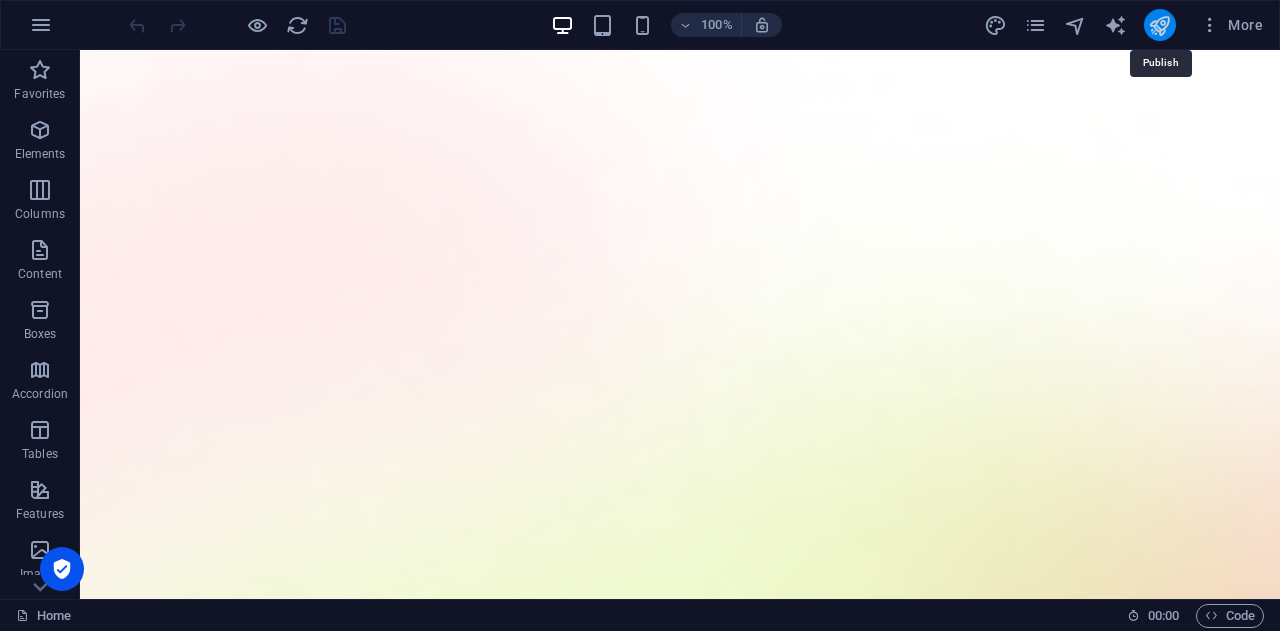 click at bounding box center (1159, 25) 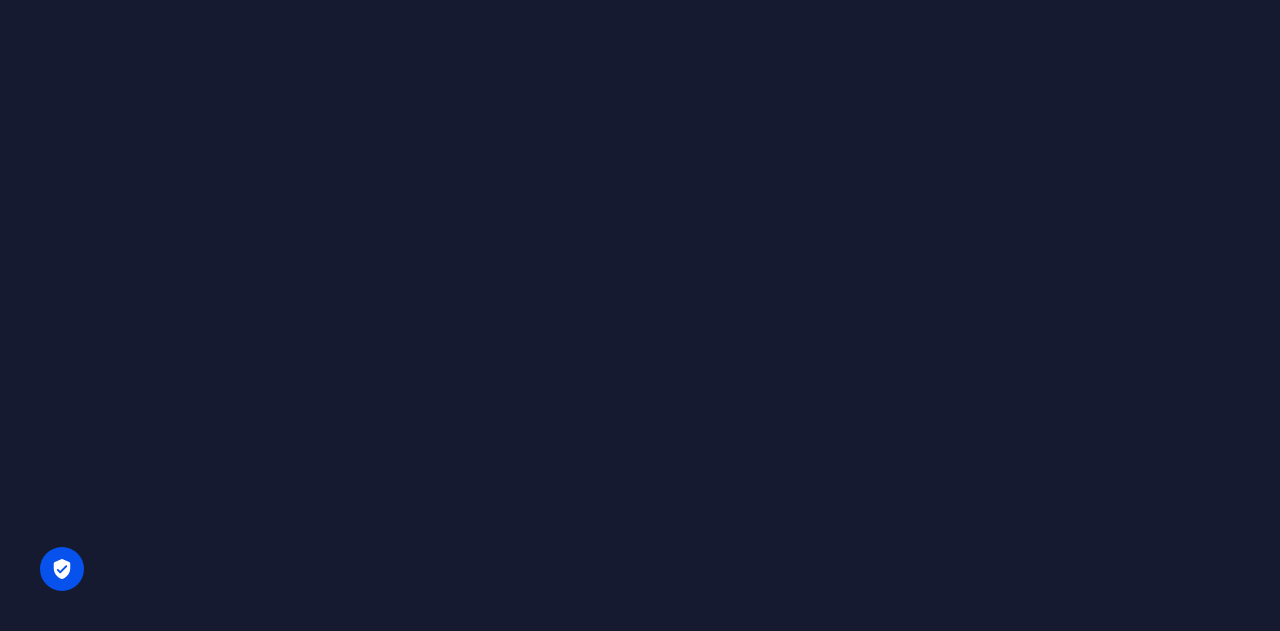scroll, scrollTop: 0, scrollLeft: 0, axis: both 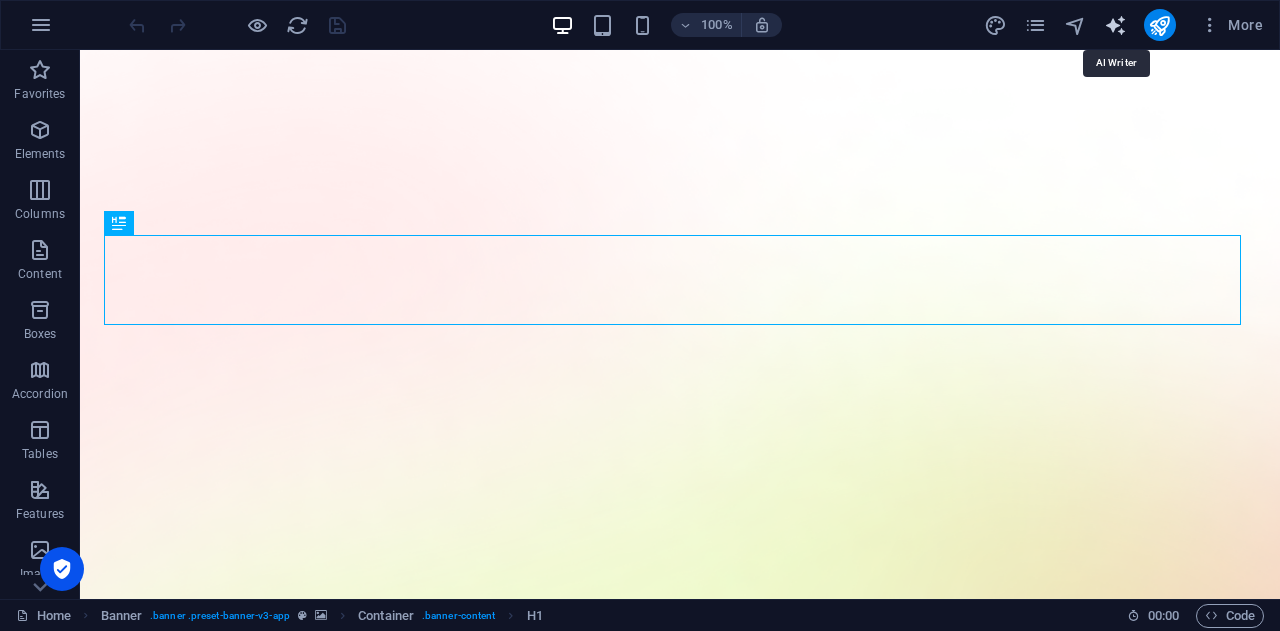 click at bounding box center (1115, 25) 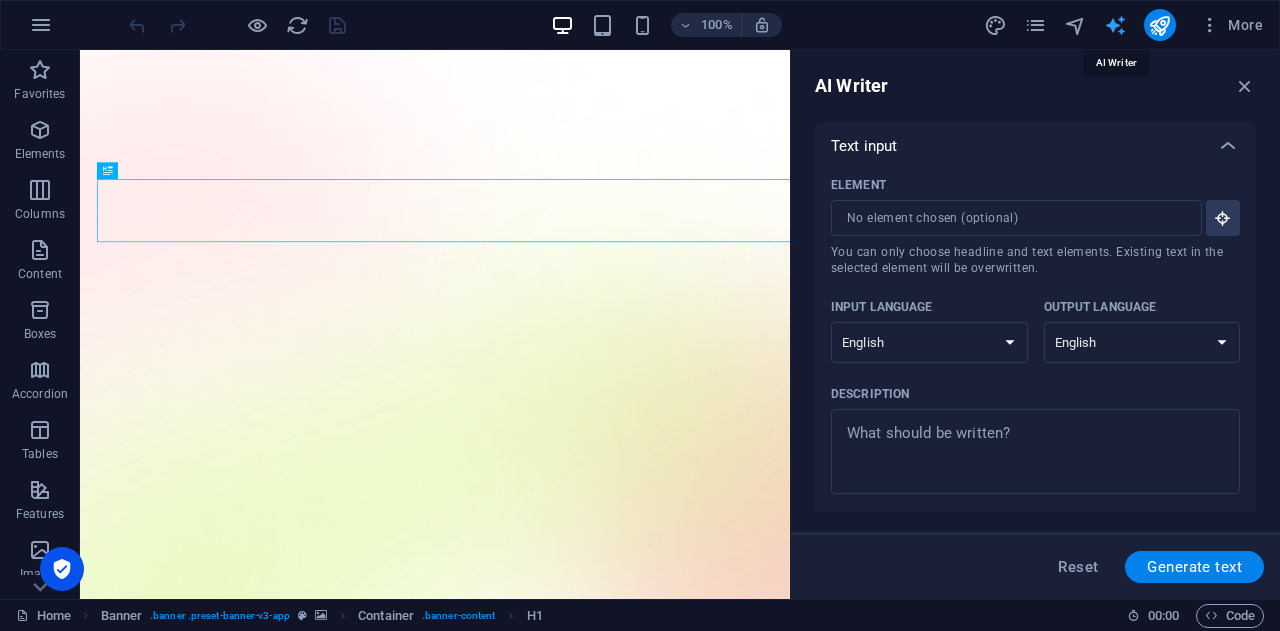 scroll, scrollTop: 0, scrollLeft: 0, axis: both 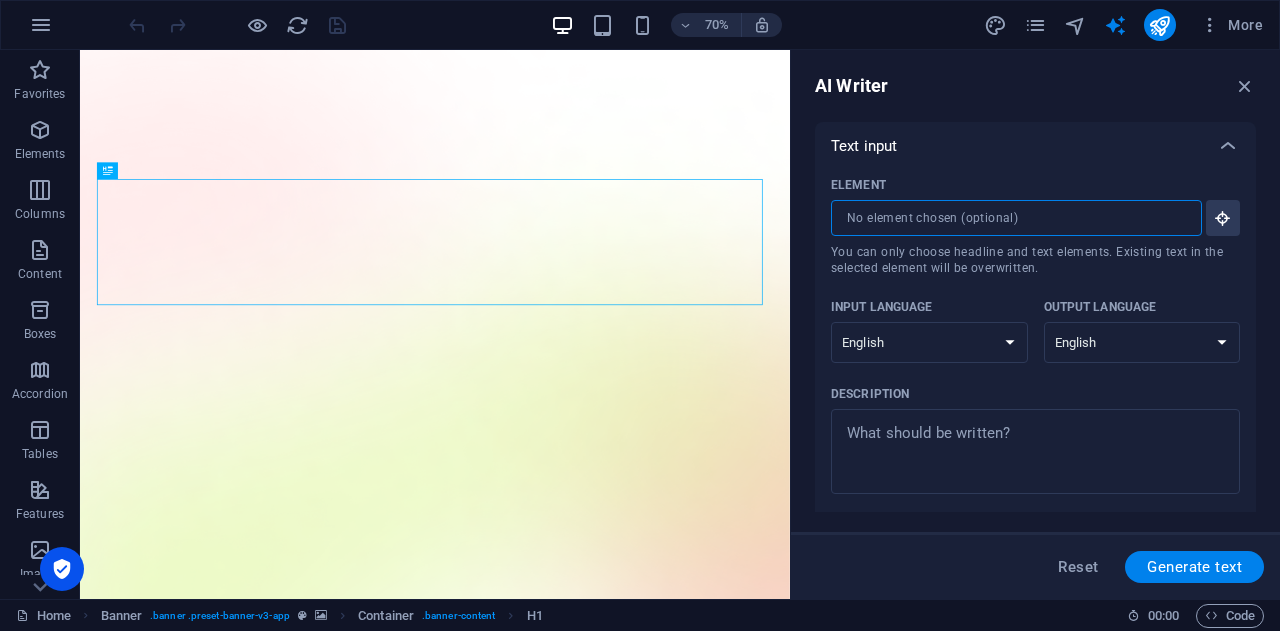 click on "Element ​ You can only choose headline and text elements. Existing text in the selected element will be overwritten." at bounding box center (1009, 218) 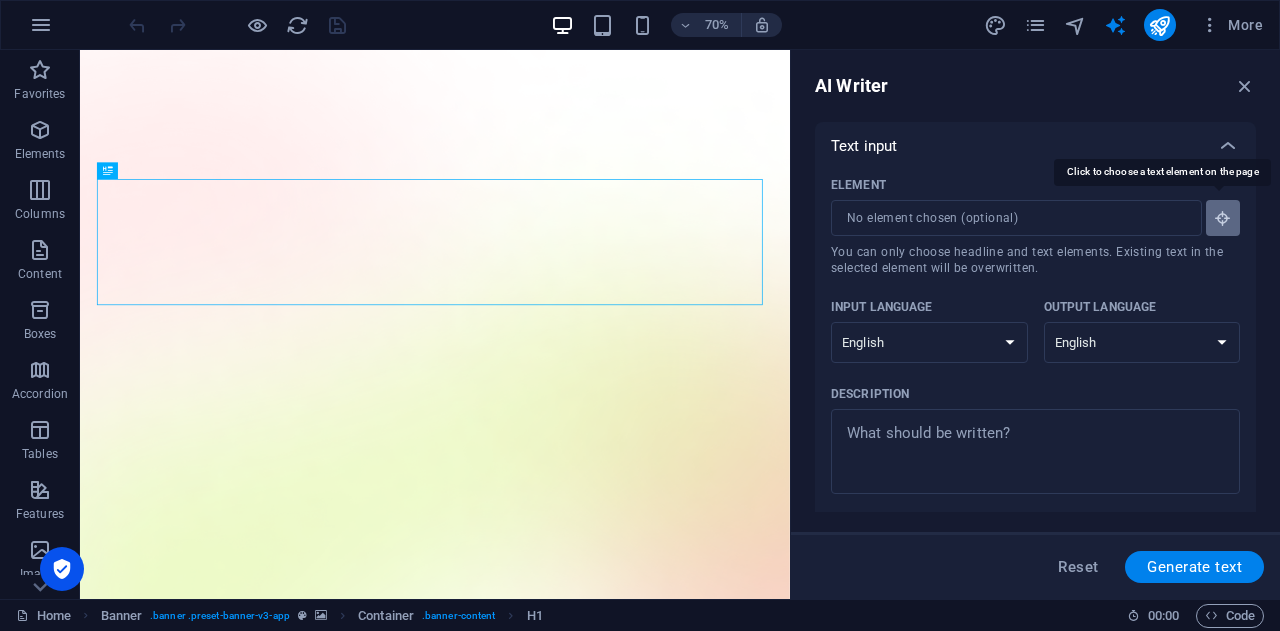 click at bounding box center [1223, 218] 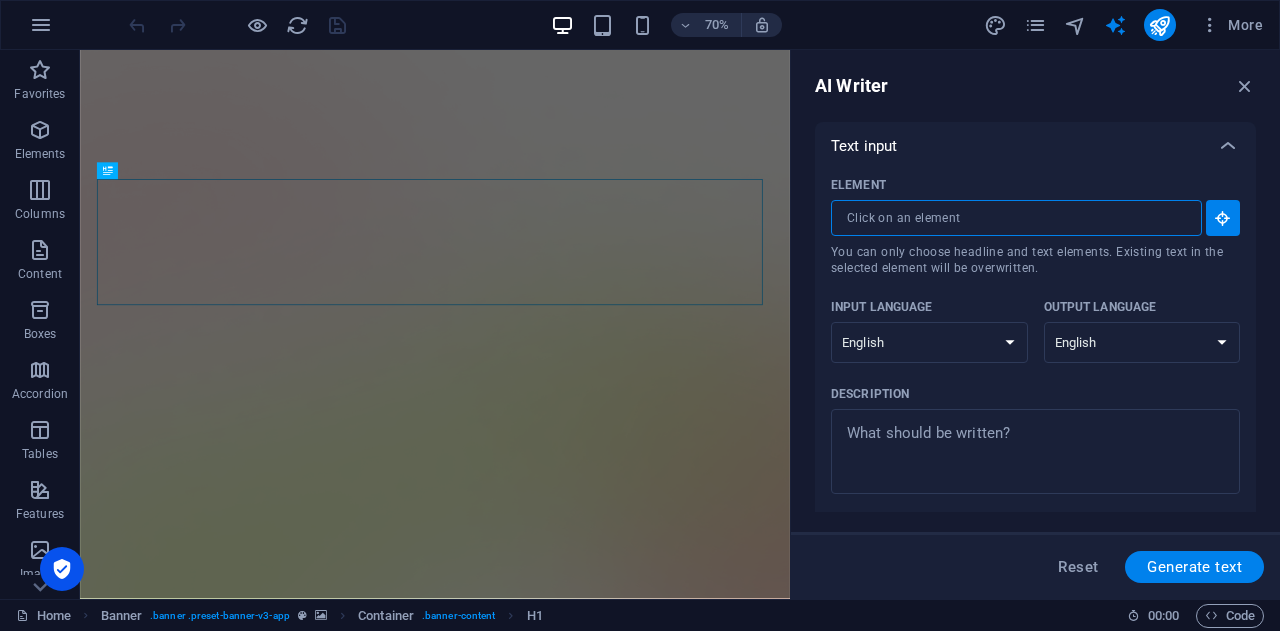 click on "Element ​ You can only choose headline and text elements. Existing text in the selected element will be overwritten." at bounding box center [1009, 218] 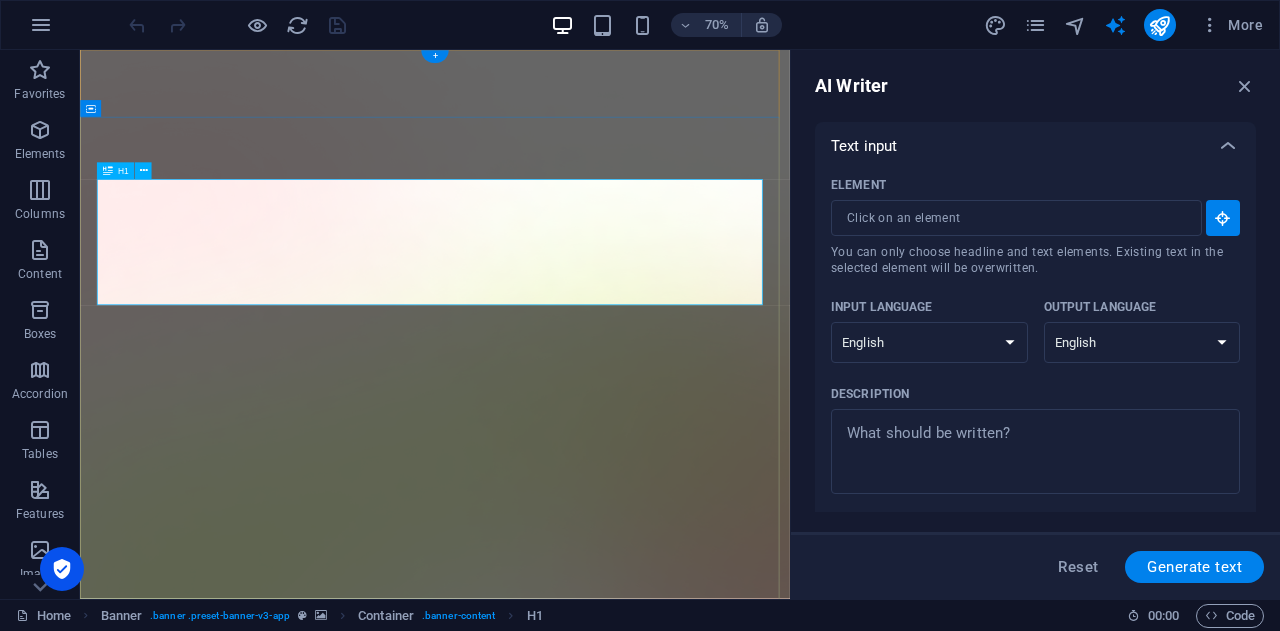 click on "AI app for productivity" at bounding box center (587, 1780) 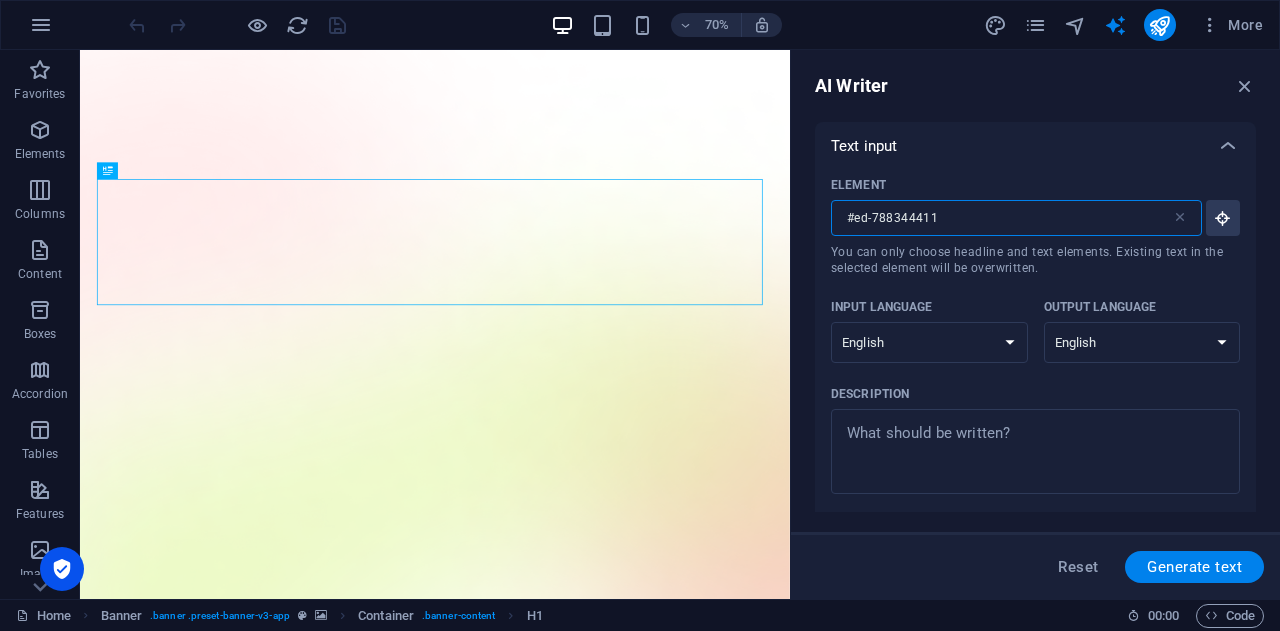 drag, startPoint x: 952, startPoint y: 212, endPoint x: 810, endPoint y: 224, distance: 142.50613 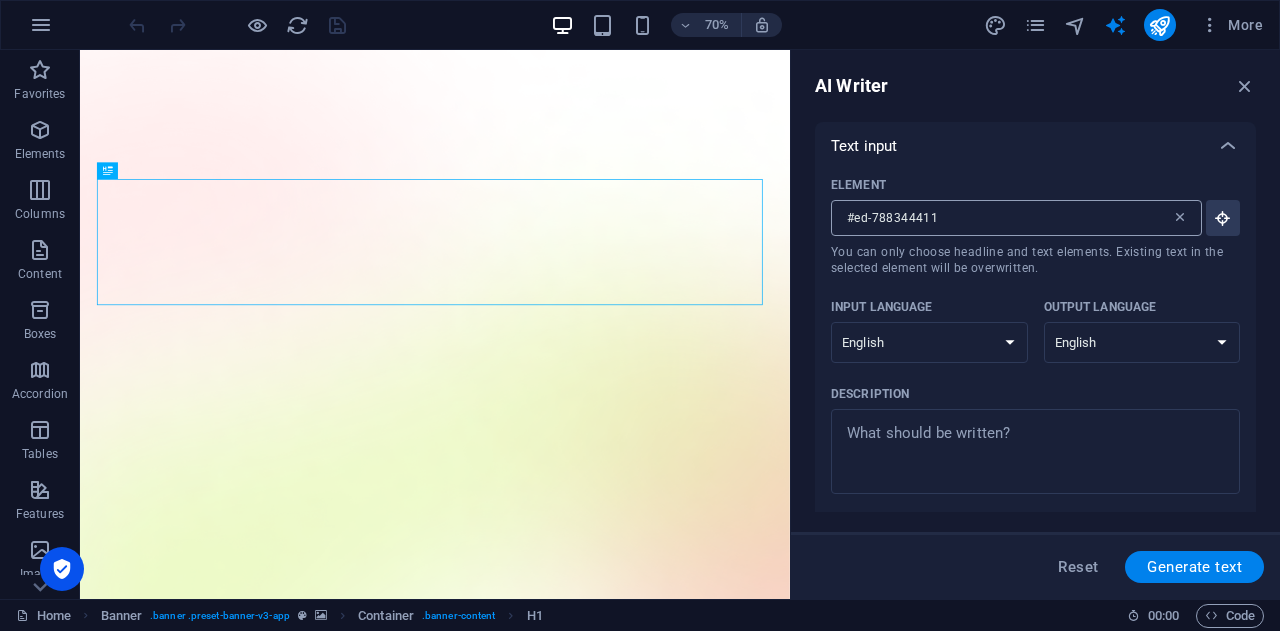 click at bounding box center (1180, 218) 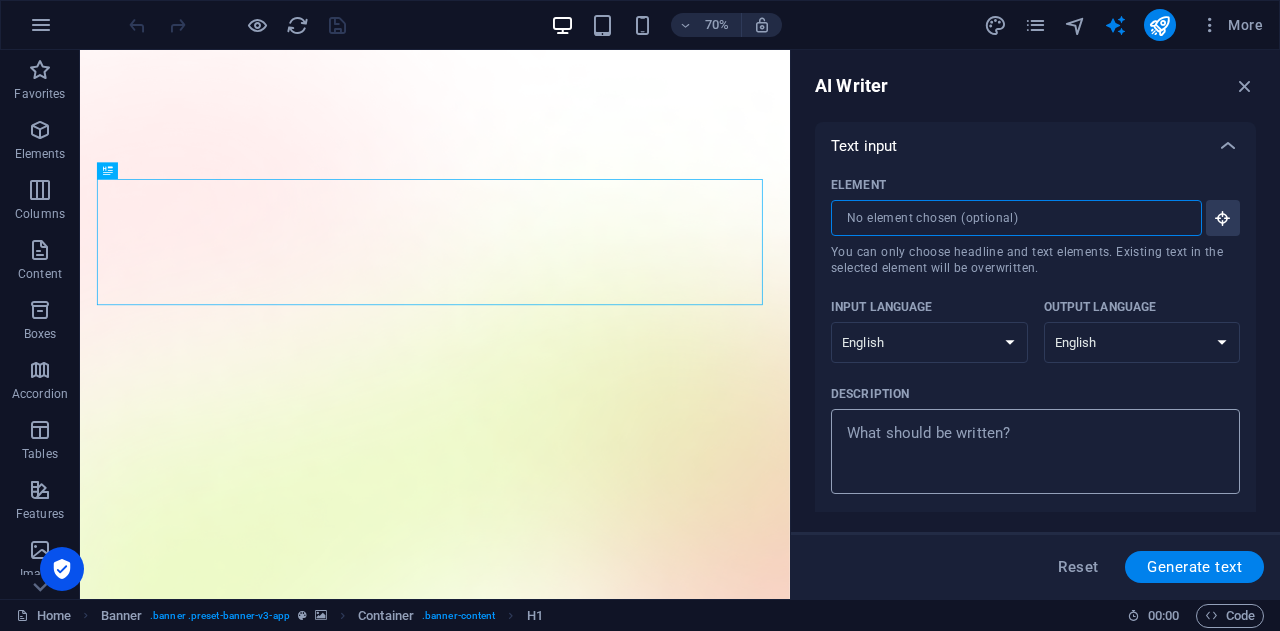 type on "x" 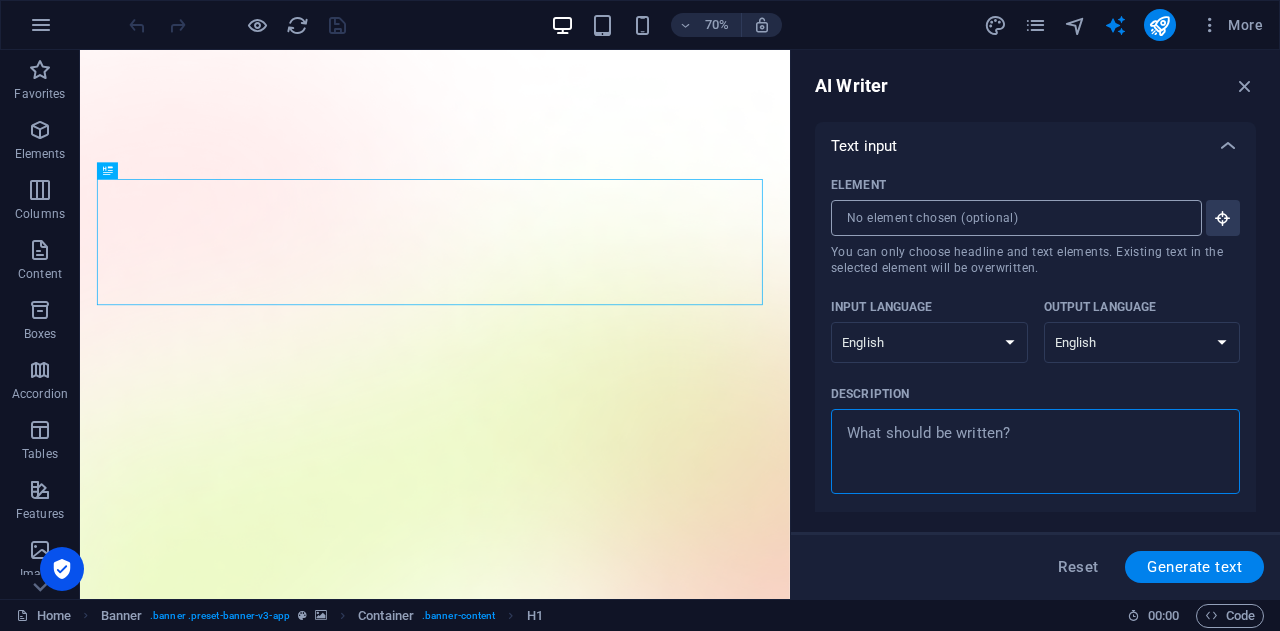 click on "Description x ​" at bounding box center (1035, 451) 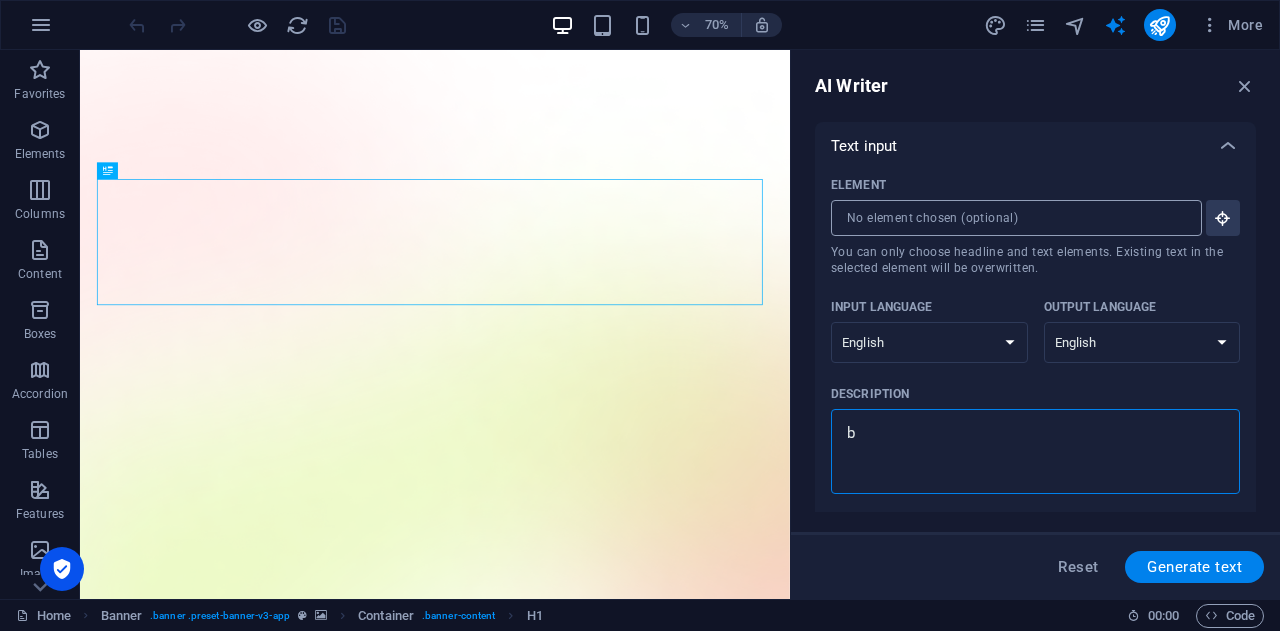 type on "bu" 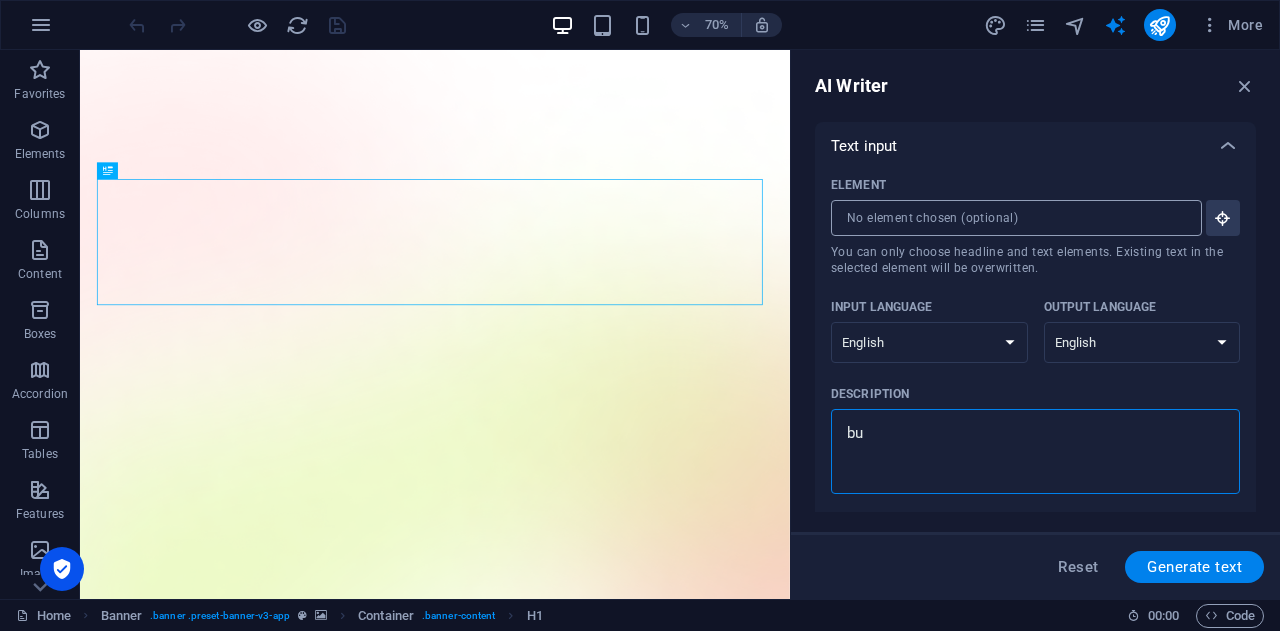 type on "bua" 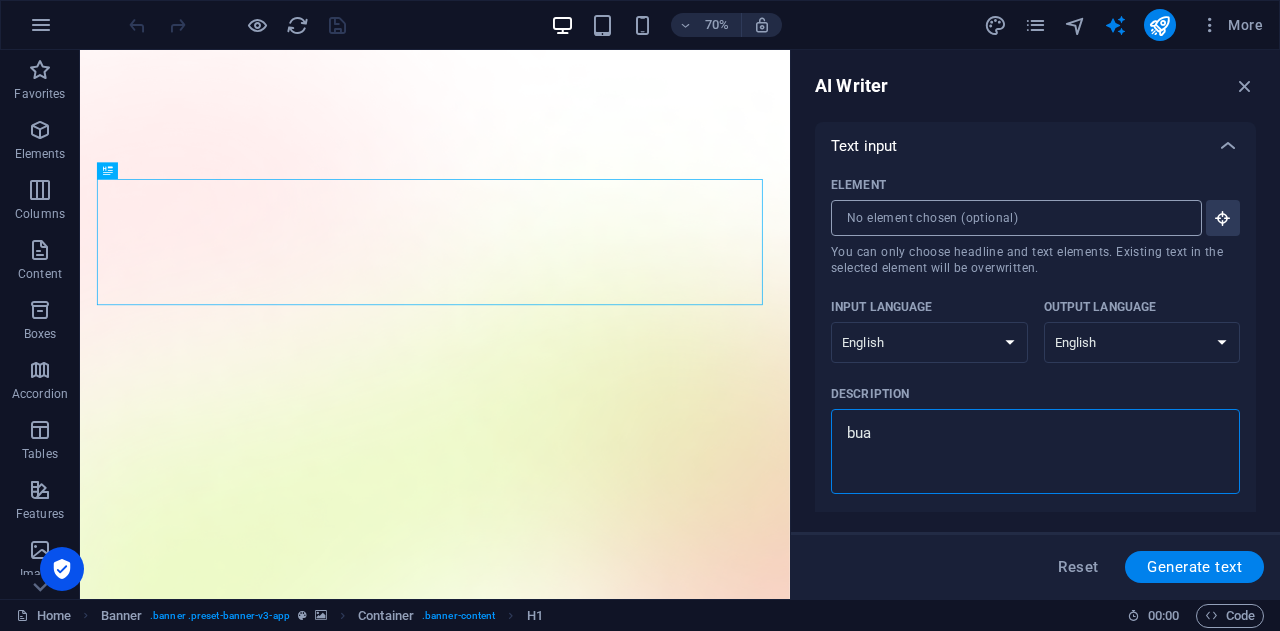 type on "buat" 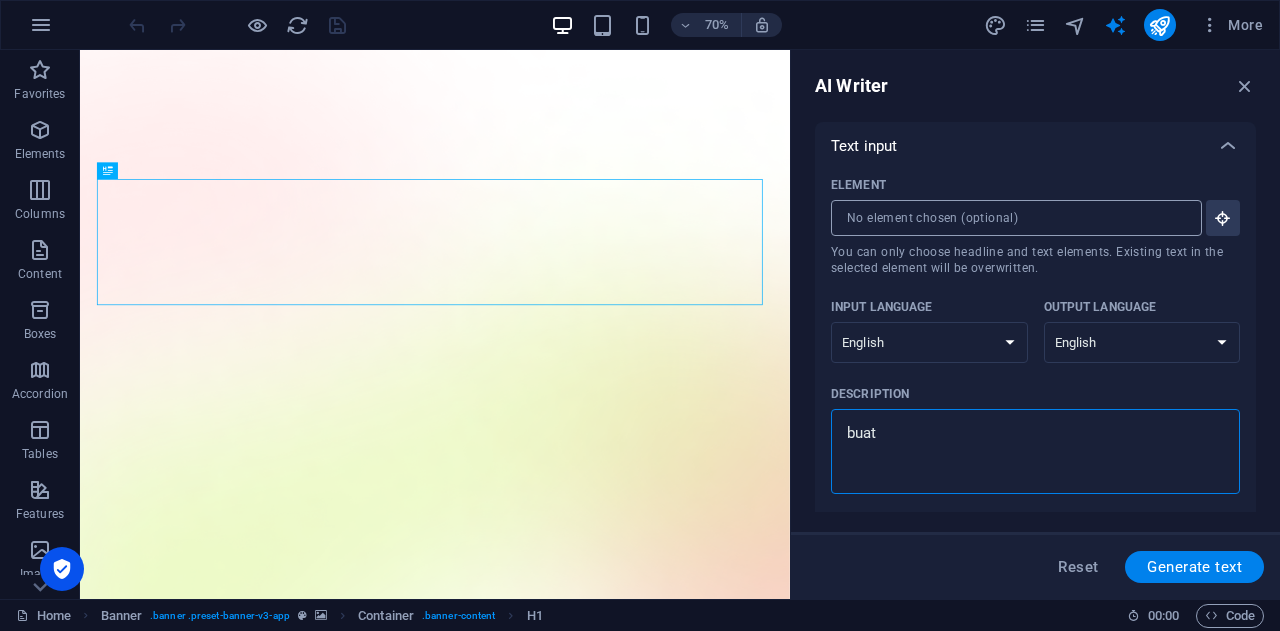 type on "buatk" 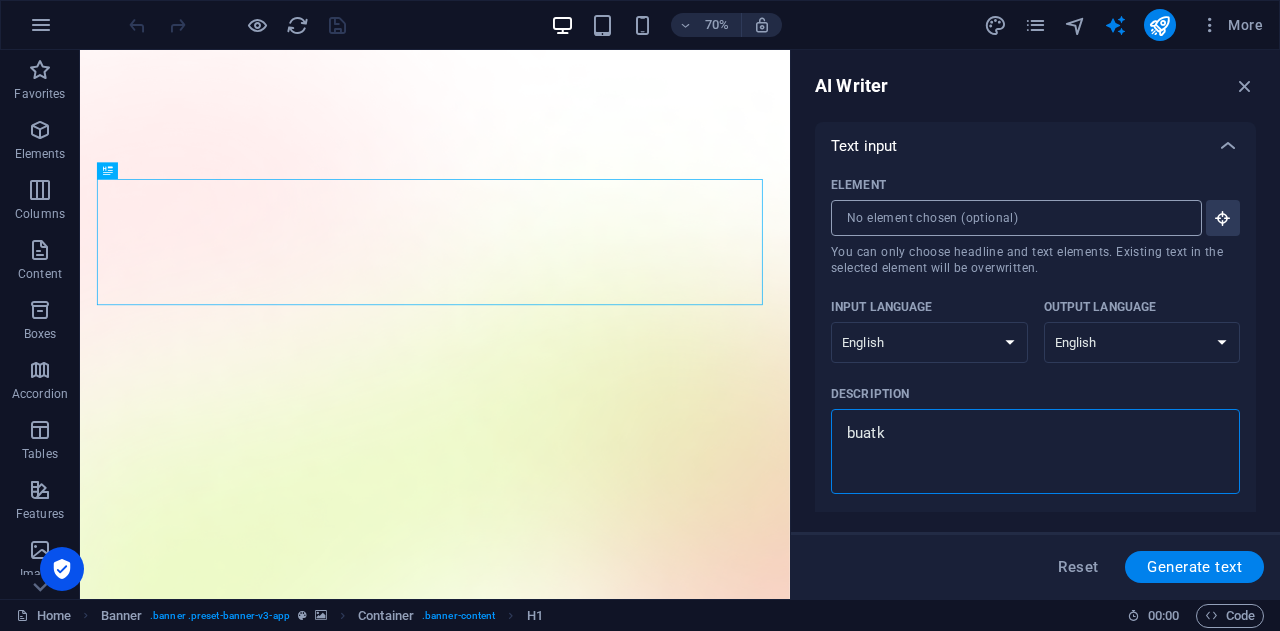 type on "buatka" 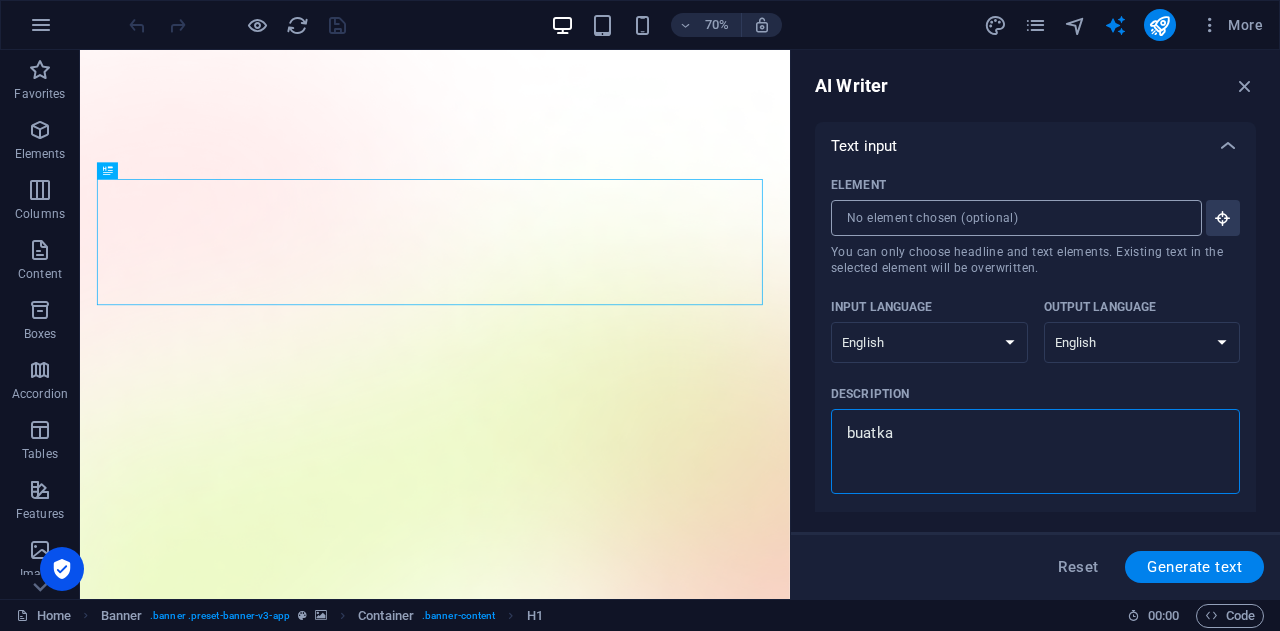 type on "buatkan" 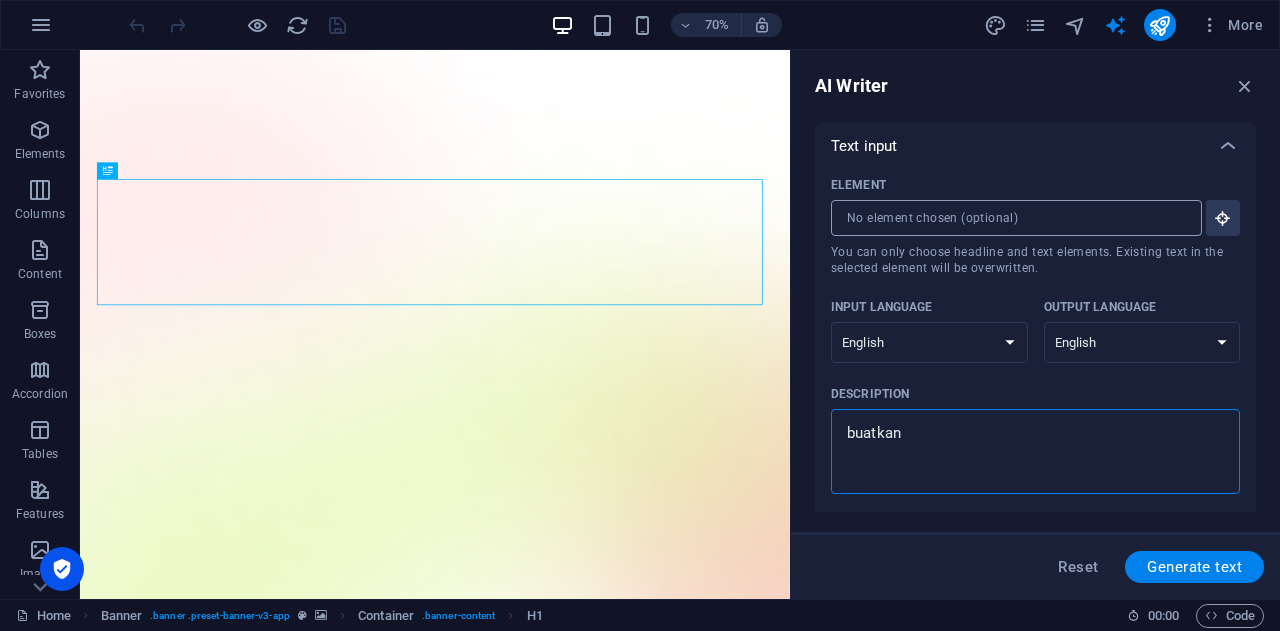 type on "buatkan" 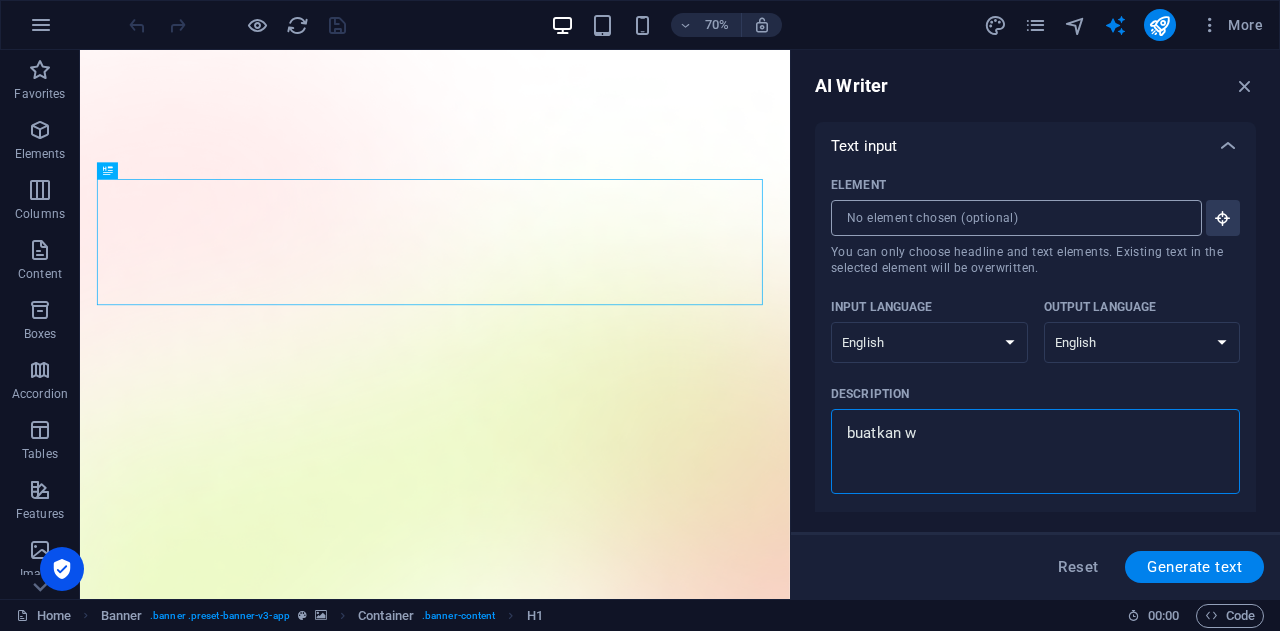 type on "buatkan we" 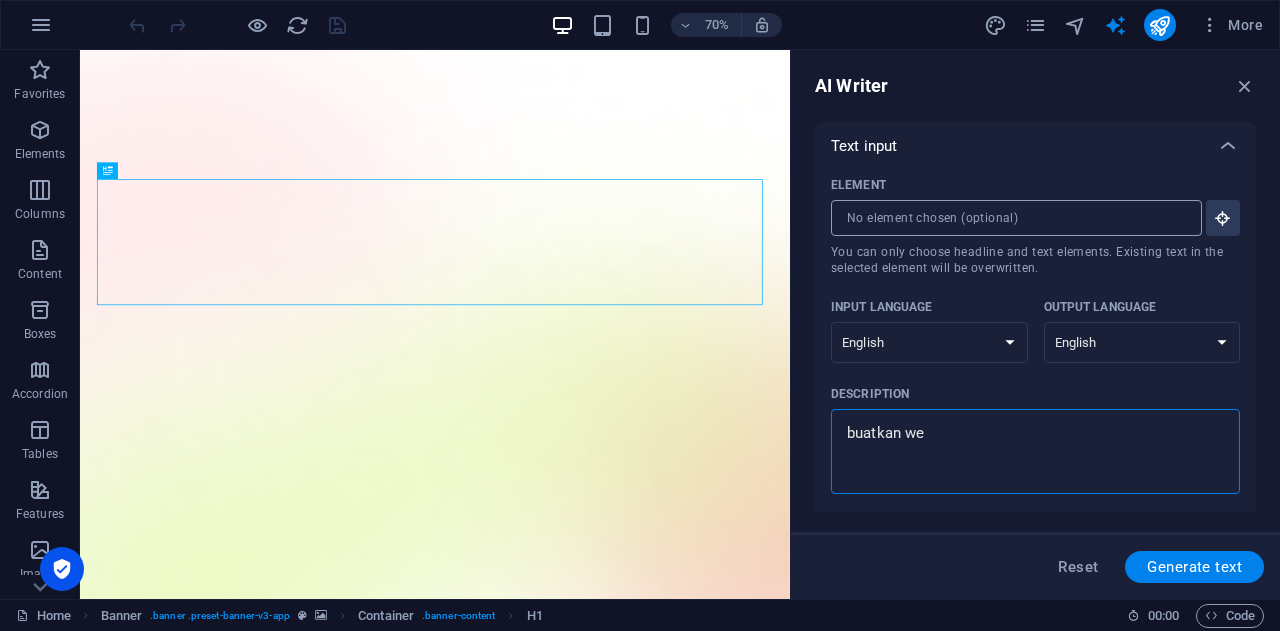 type on "buatkan web" 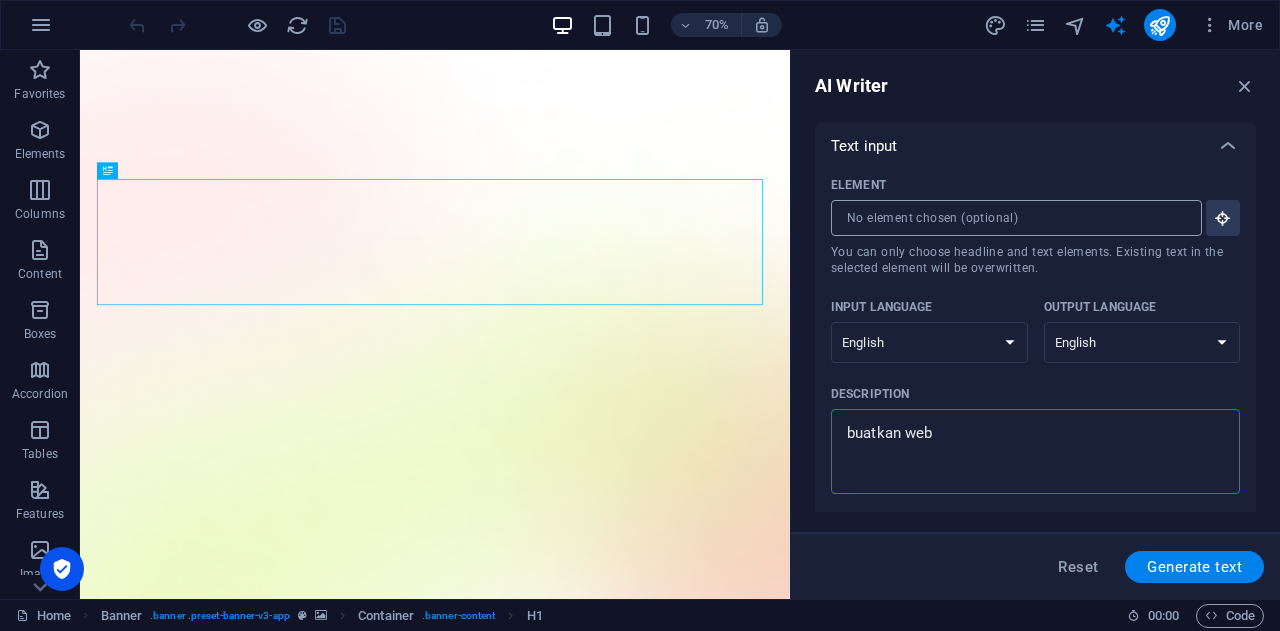 type on "buatkan webs" 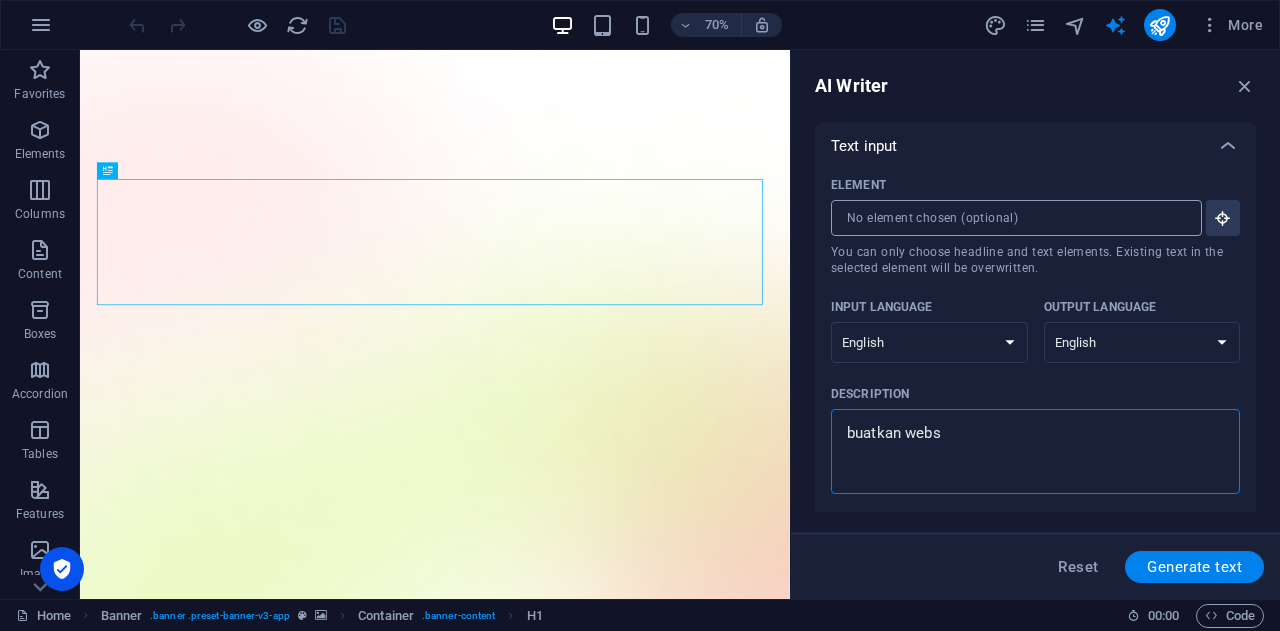 type on "buatkan websi" 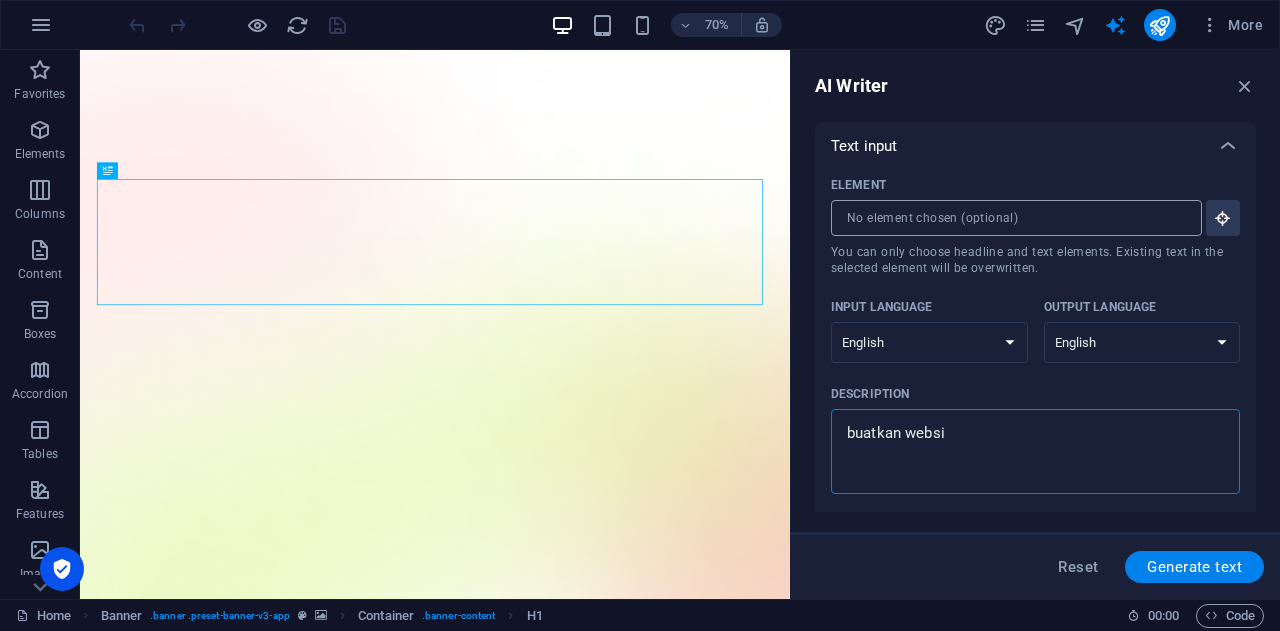 type on "buatkan websit" 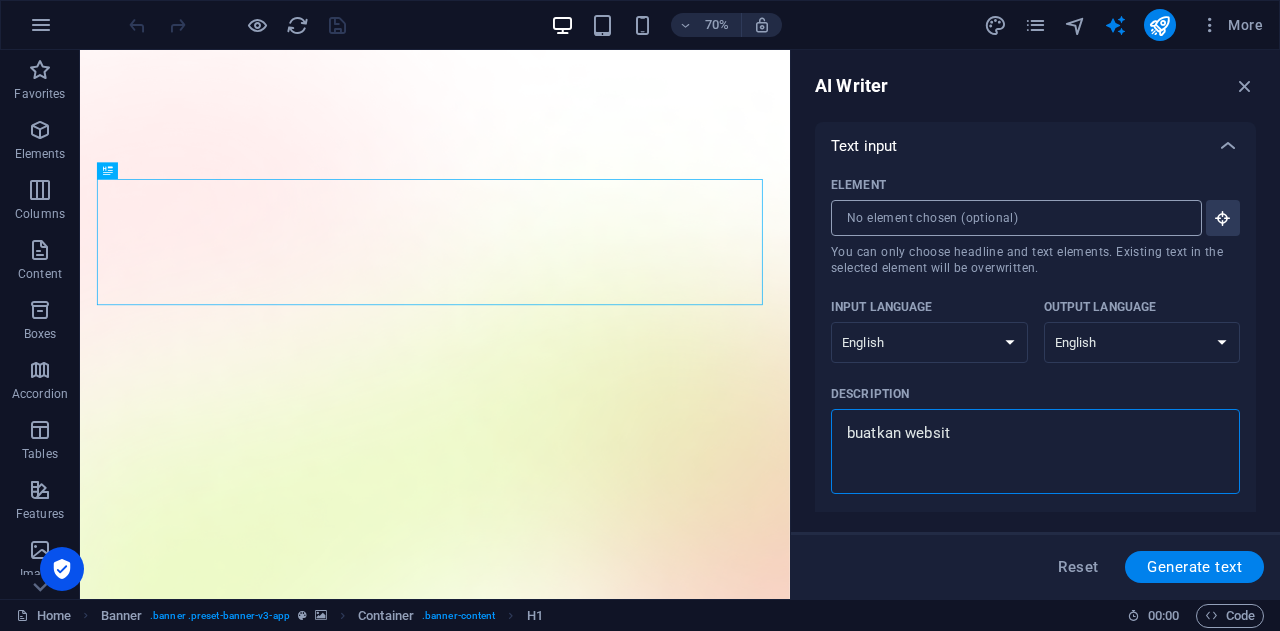 type on "buatkan website" 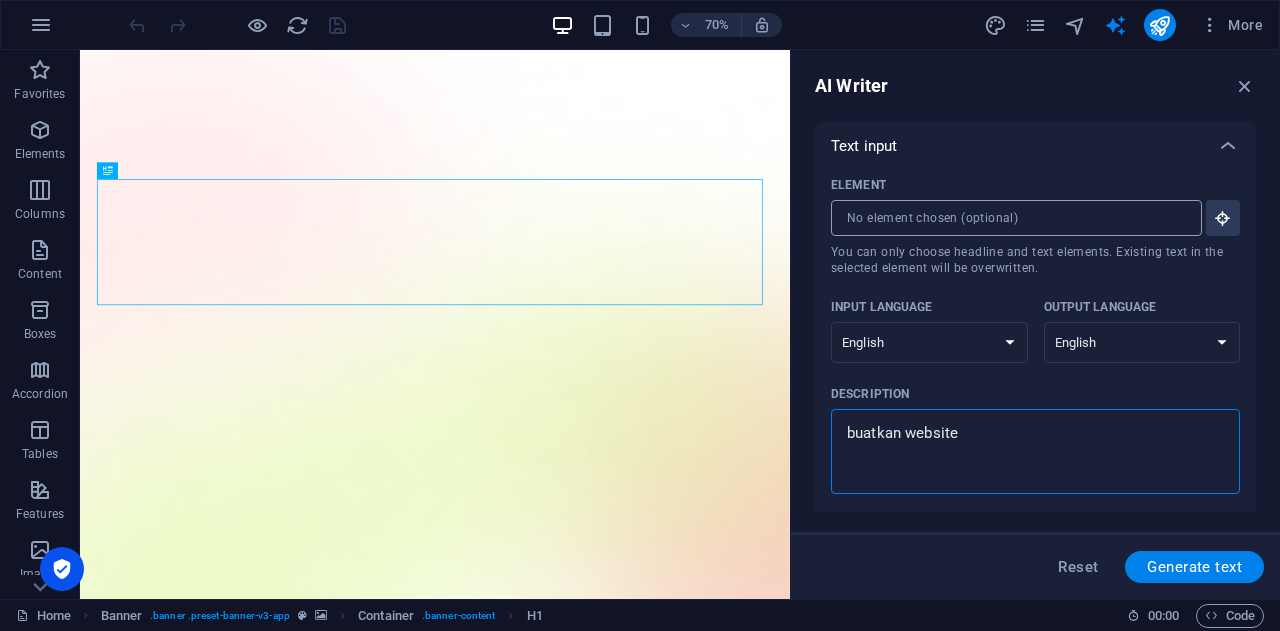 type on "buatkan website" 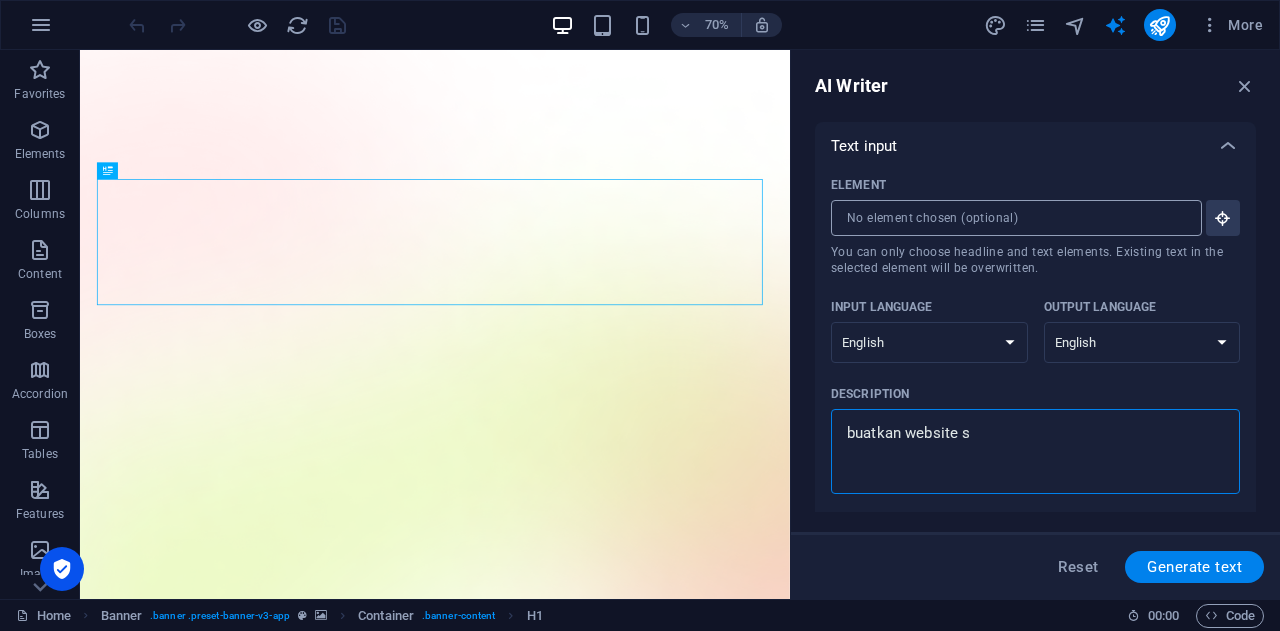 type on "buatkan website se" 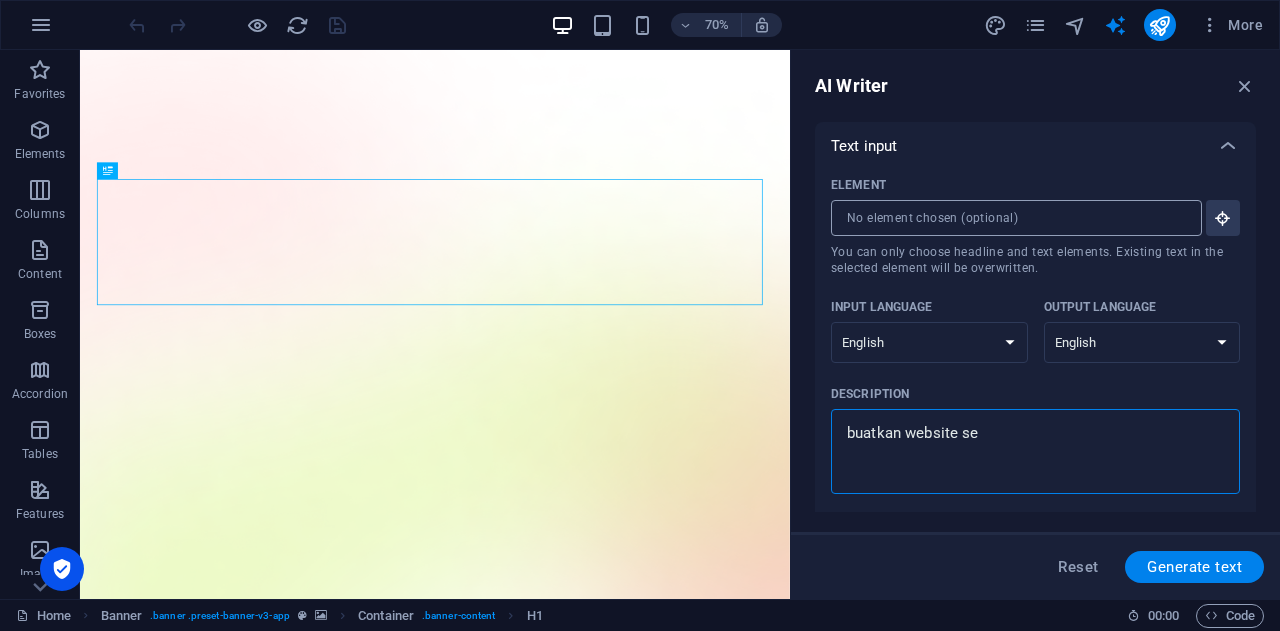 type on "buatkan website sek" 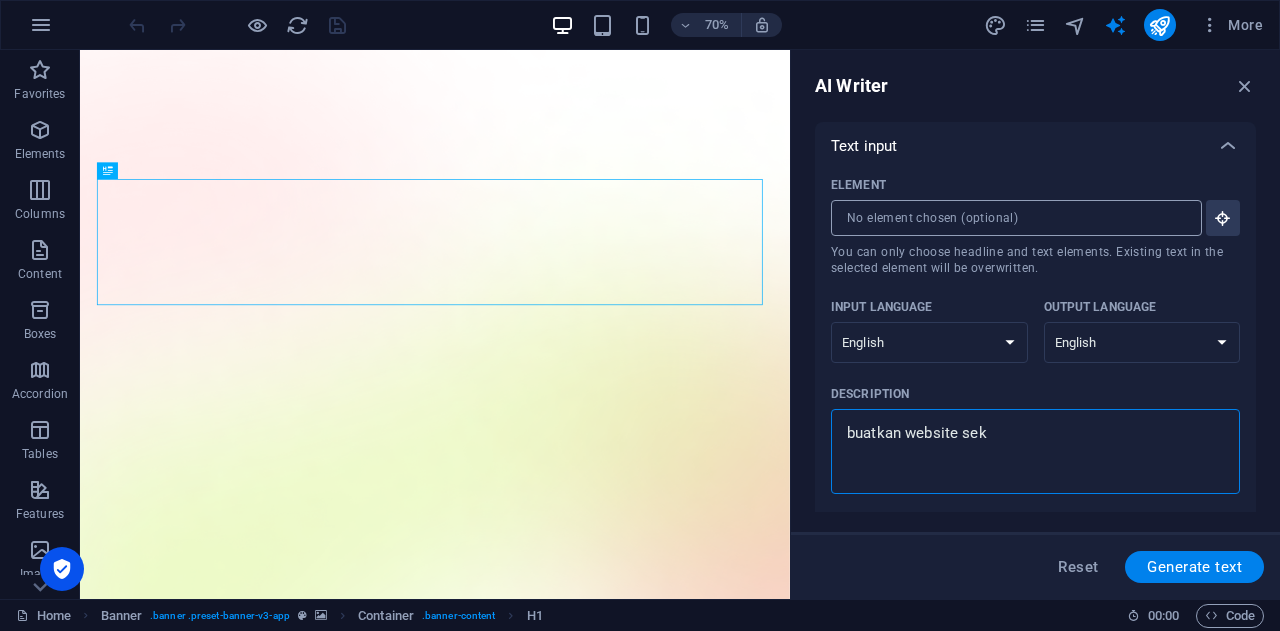type on "buatkan website seko" 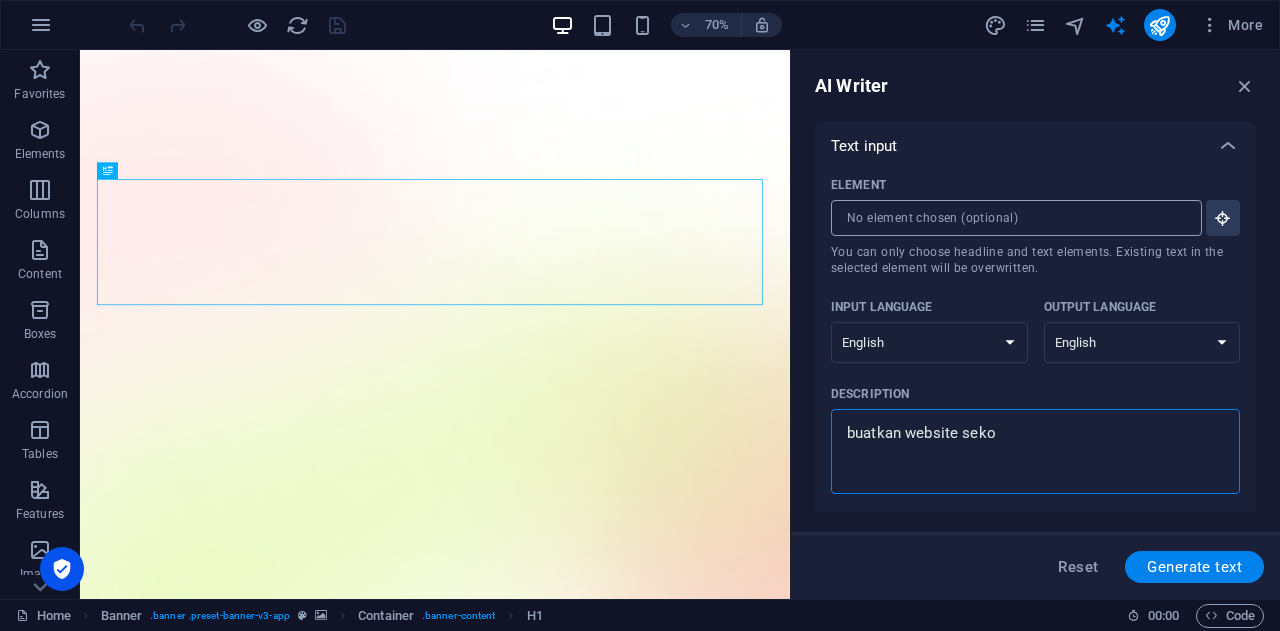 type on "buatkan website sekol" 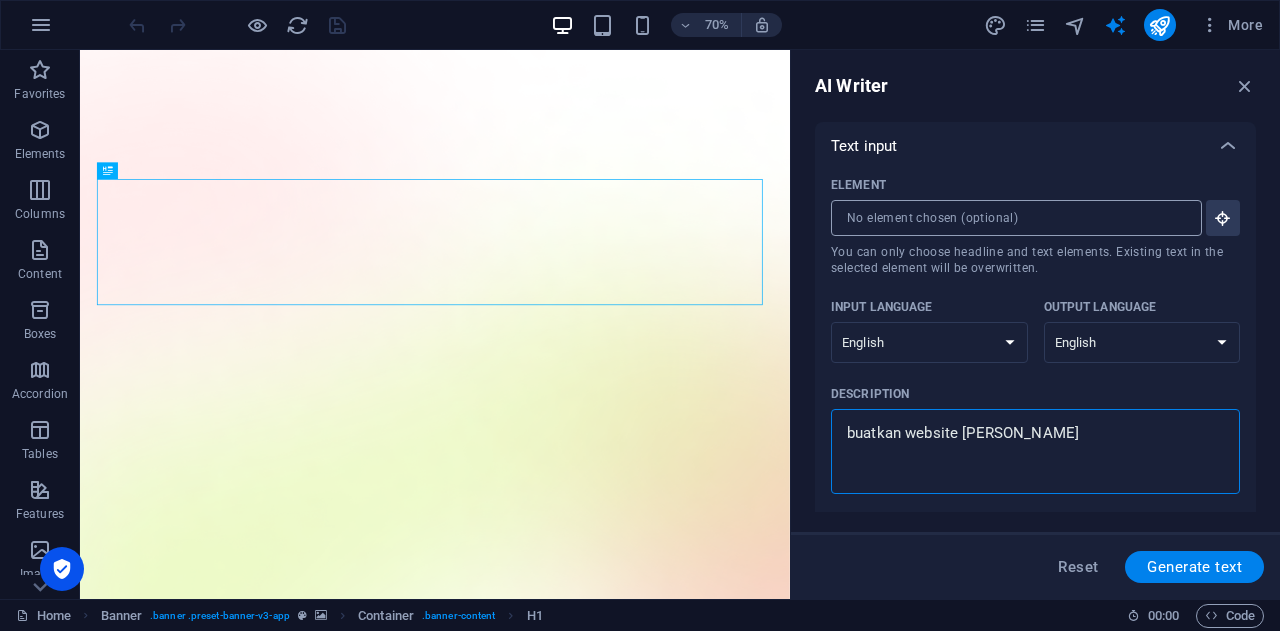 type on "buatkan website sekola" 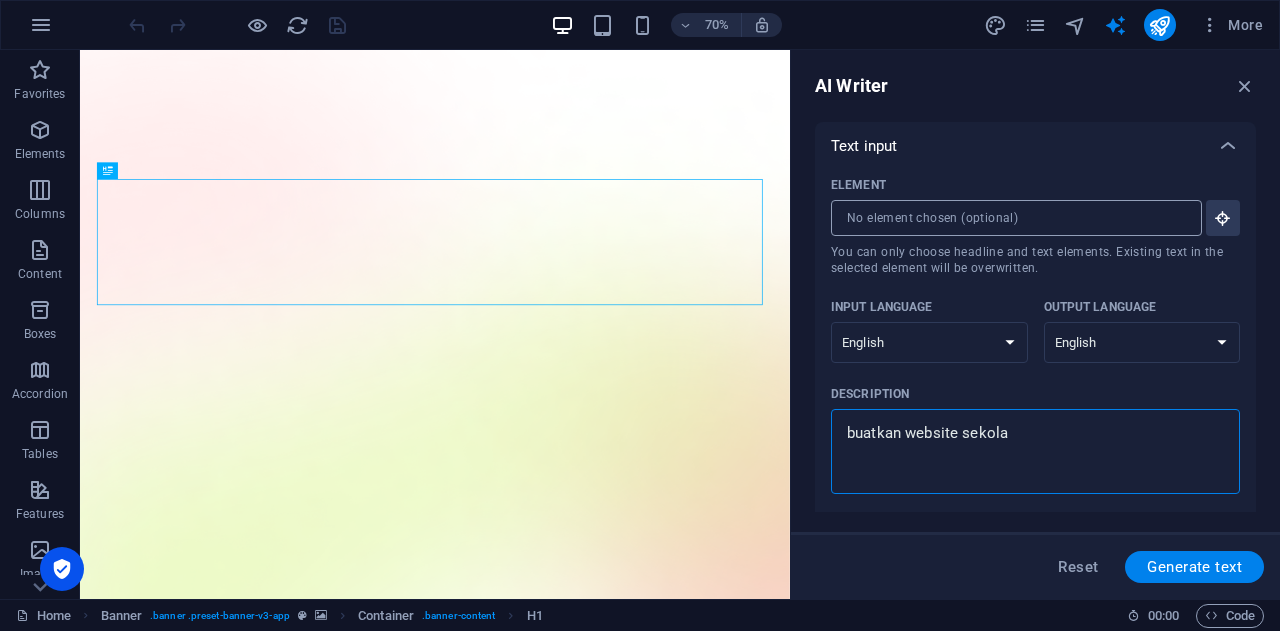 type on "buatkan website sekolah" 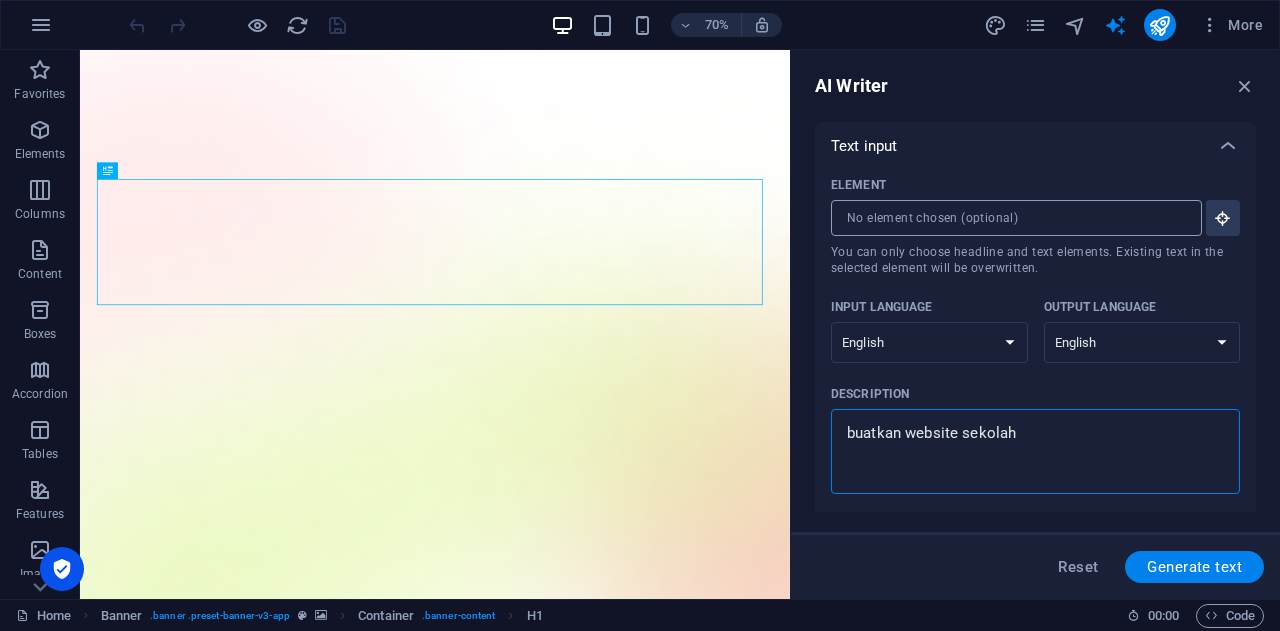 type on "buatkan website sekolah" 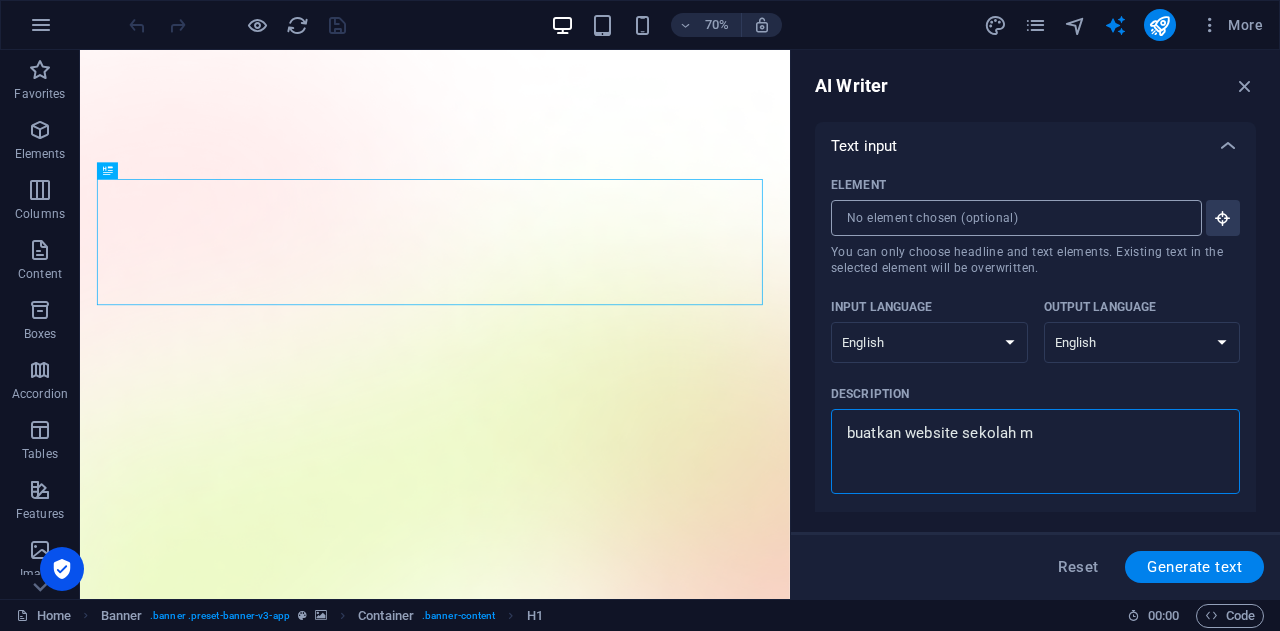 type on "buatkan website sekolah me" 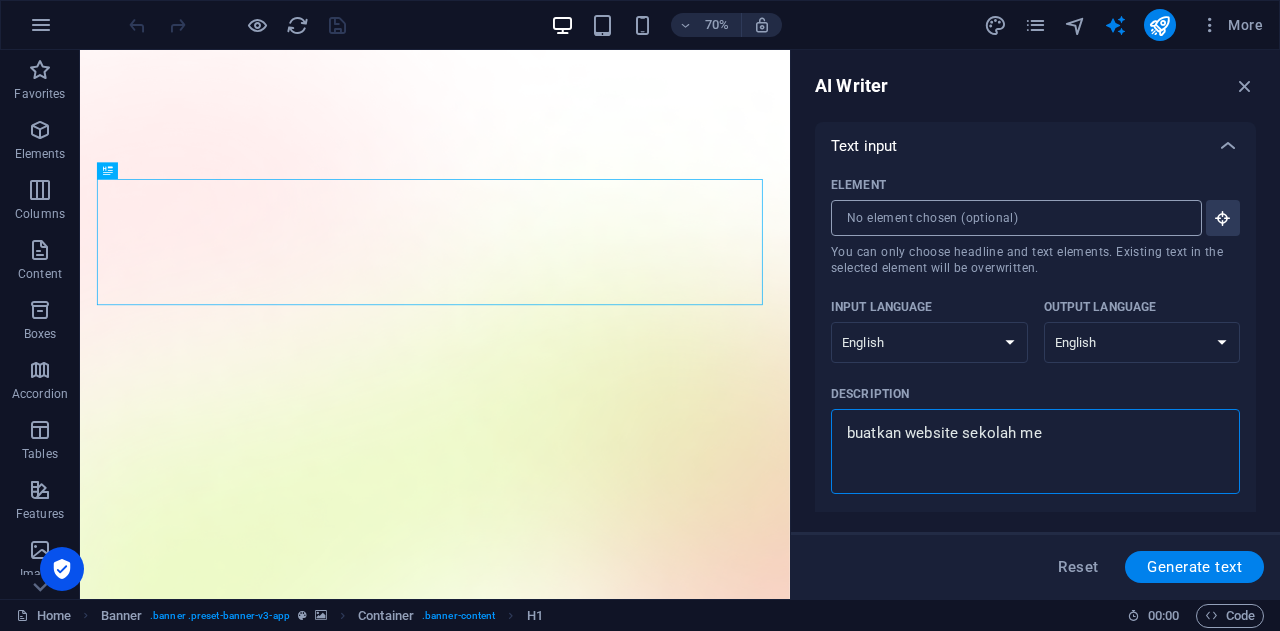 type on "buatkan website sekolah men" 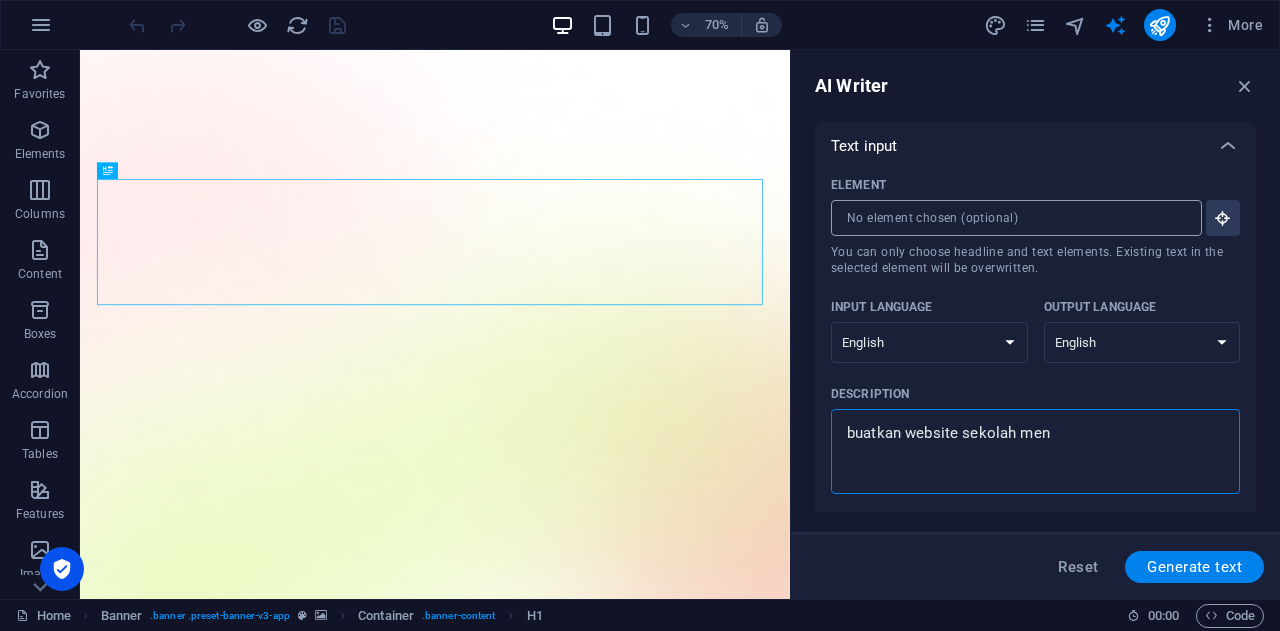 type on "x" 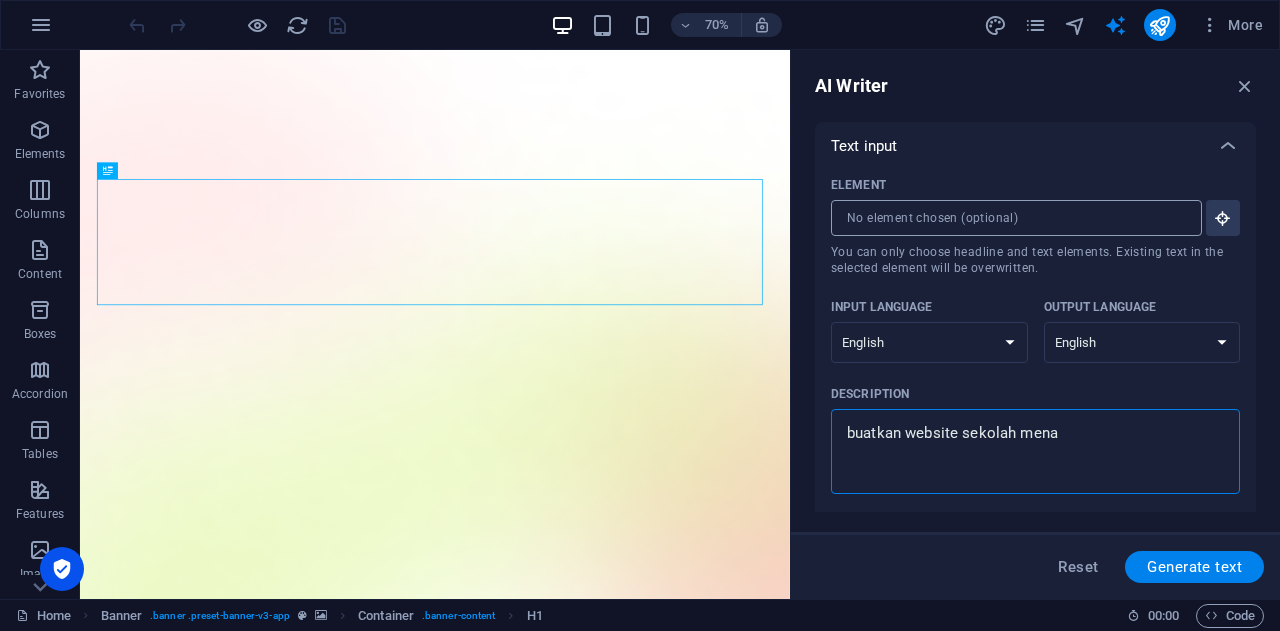 type on "buatkan website sekolah menar" 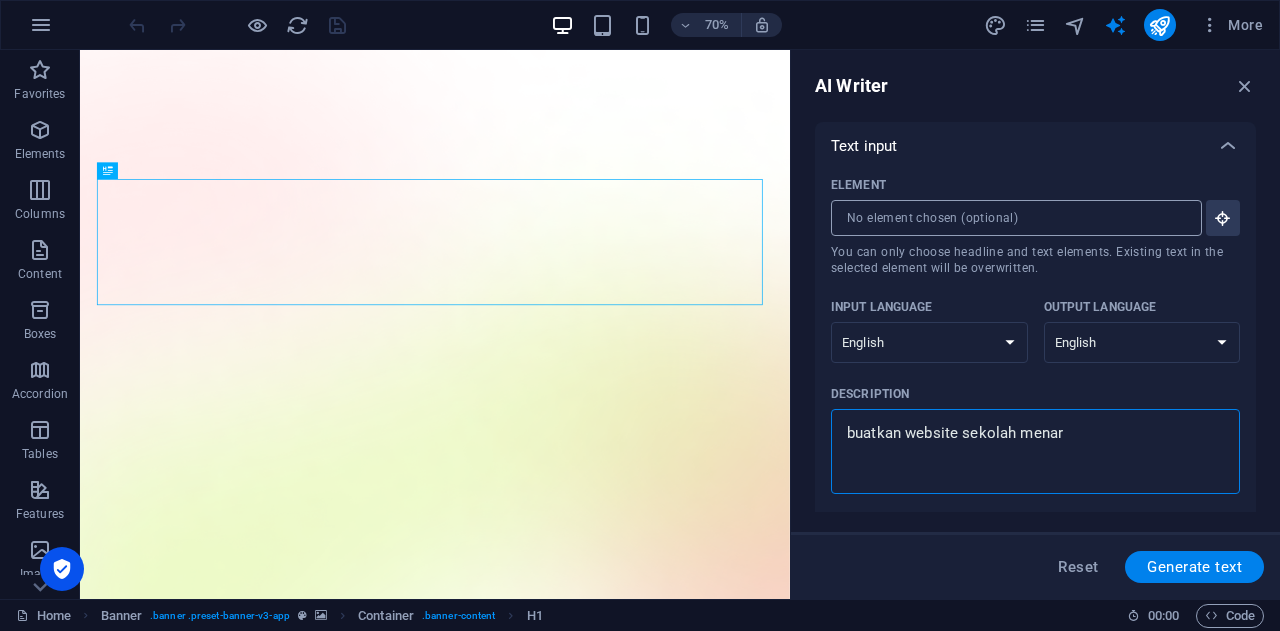type on "buatkan website sekolah menari" 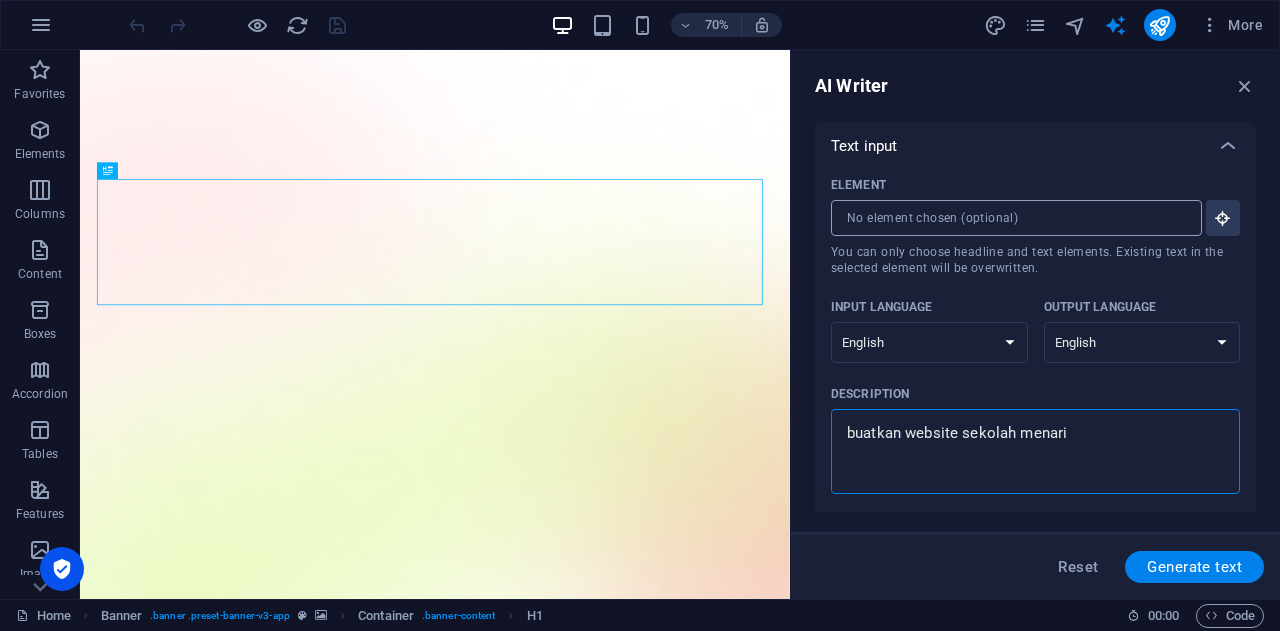 type on "buatkan website sekolah menarik" 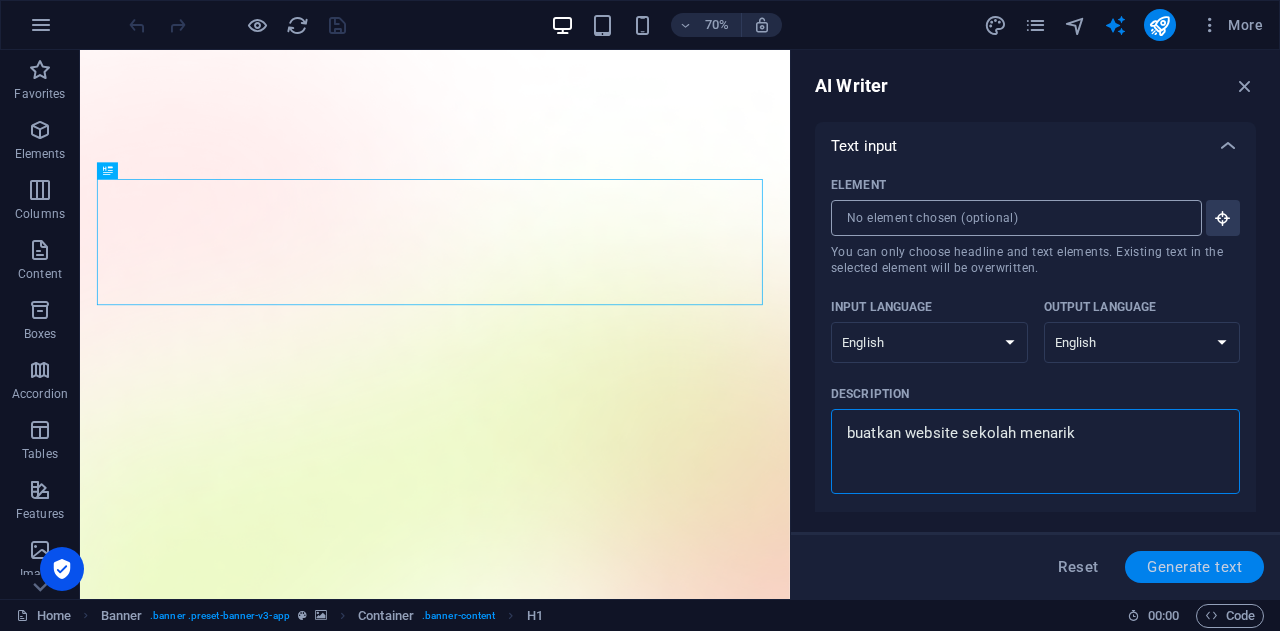 type on "buatkan website sekolah menarik" 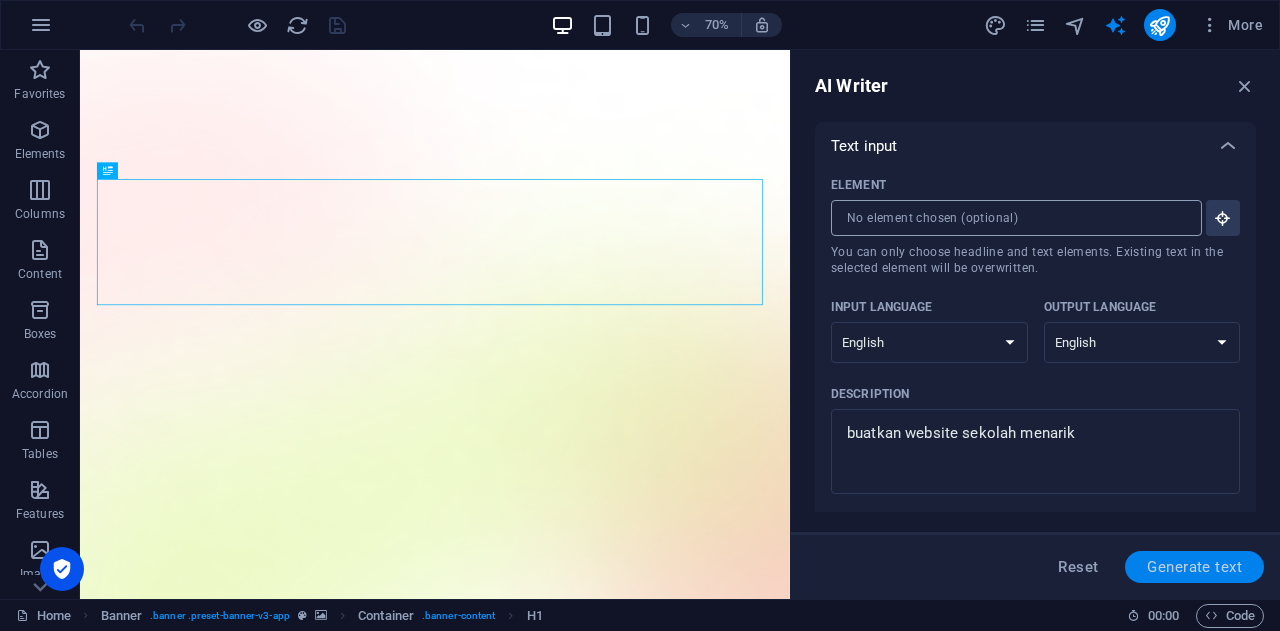 click on "Generate text" at bounding box center [1194, 567] 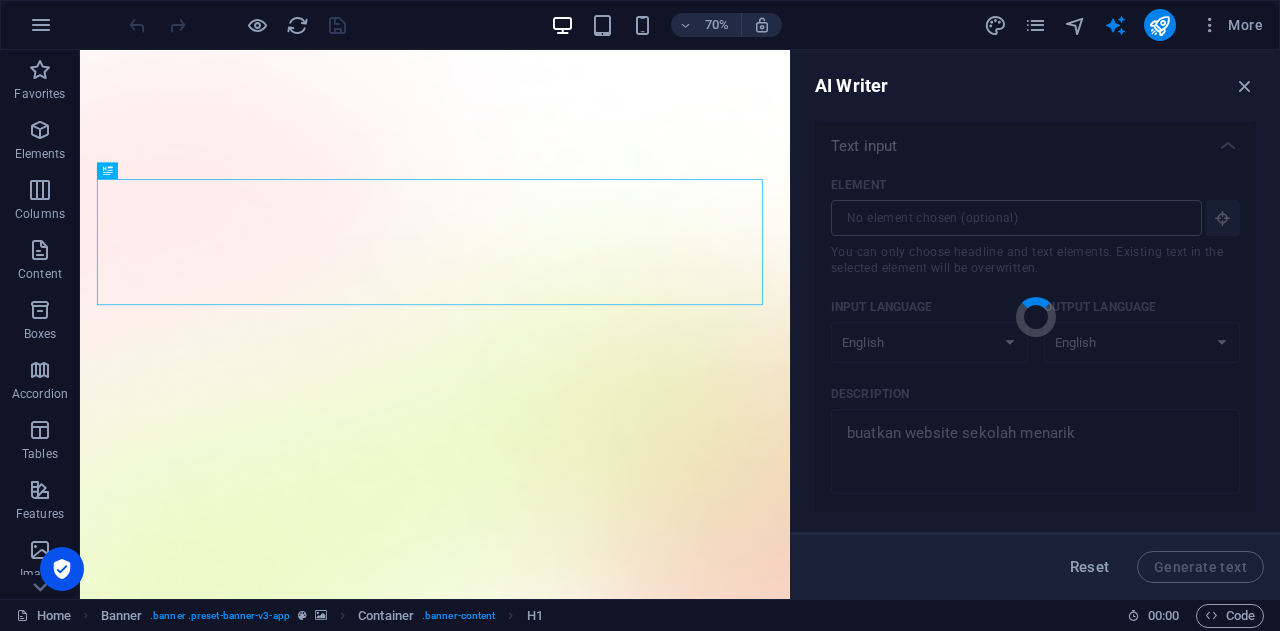 type on "x" 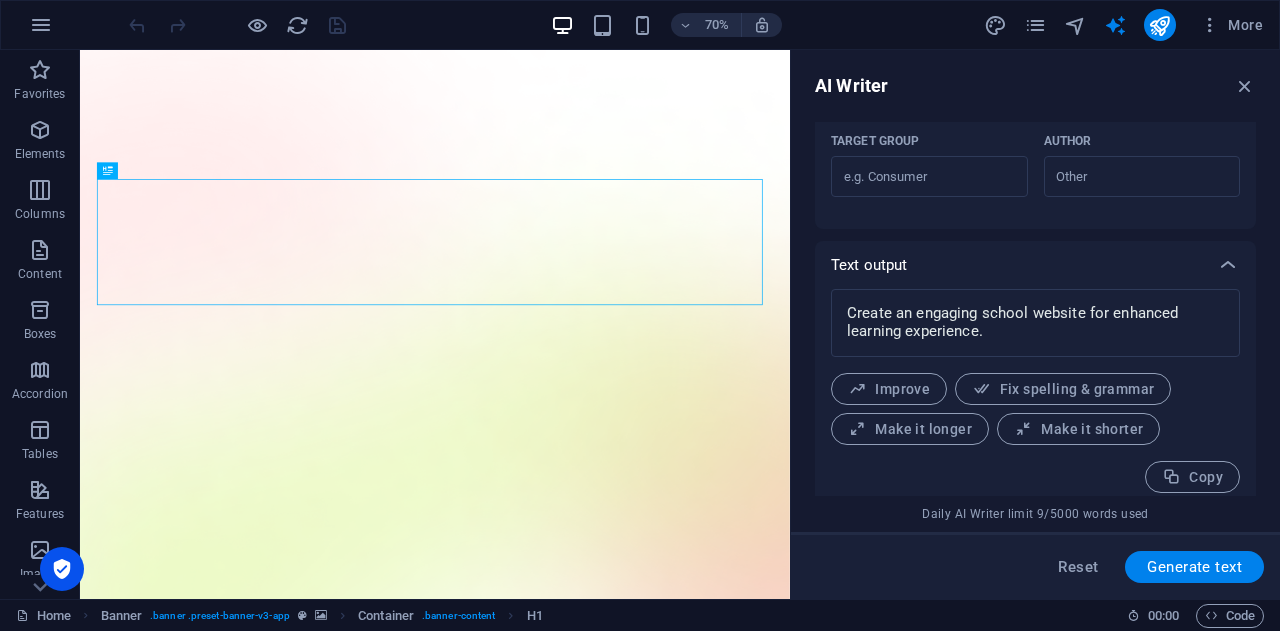 scroll, scrollTop: 646, scrollLeft: 0, axis: vertical 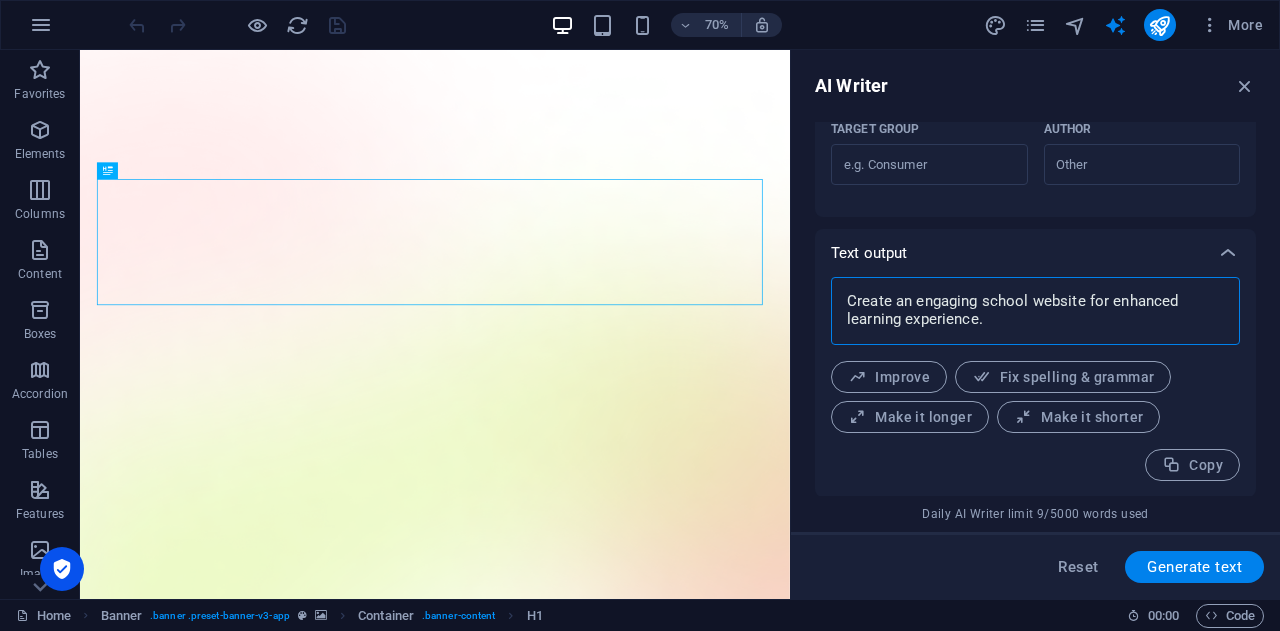 drag, startPoint x: 1002, startPoint y: 325, endPoint x: 1016, endPoint y: 329, distance: 14.56022 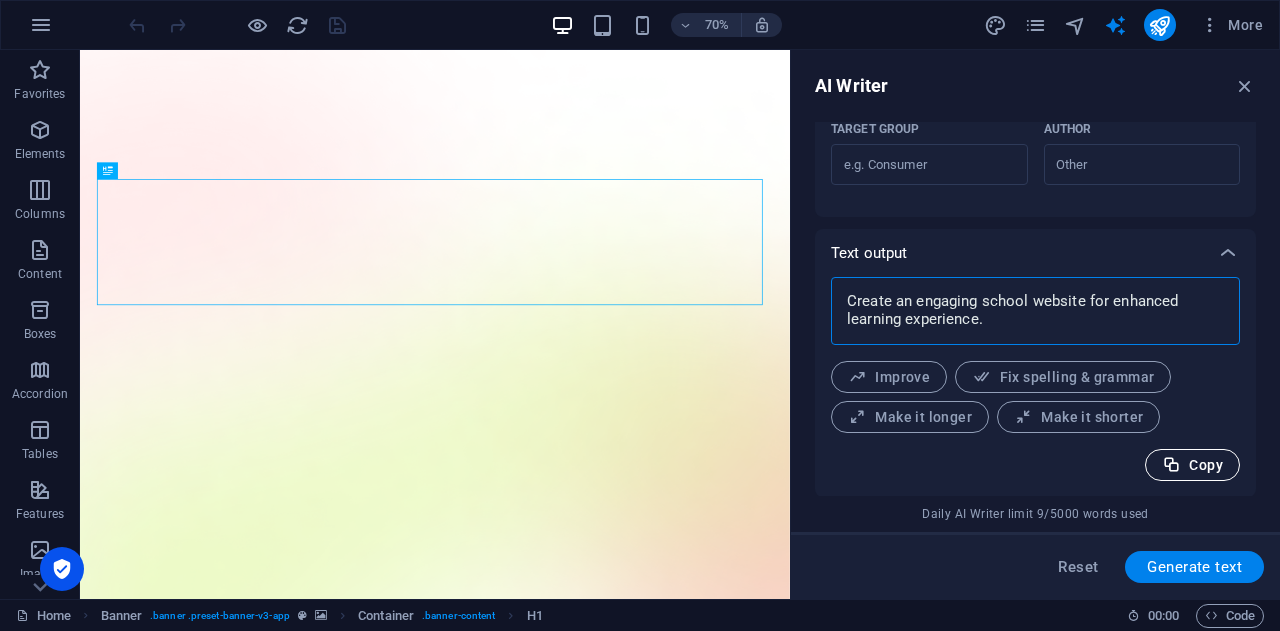 type on "x" 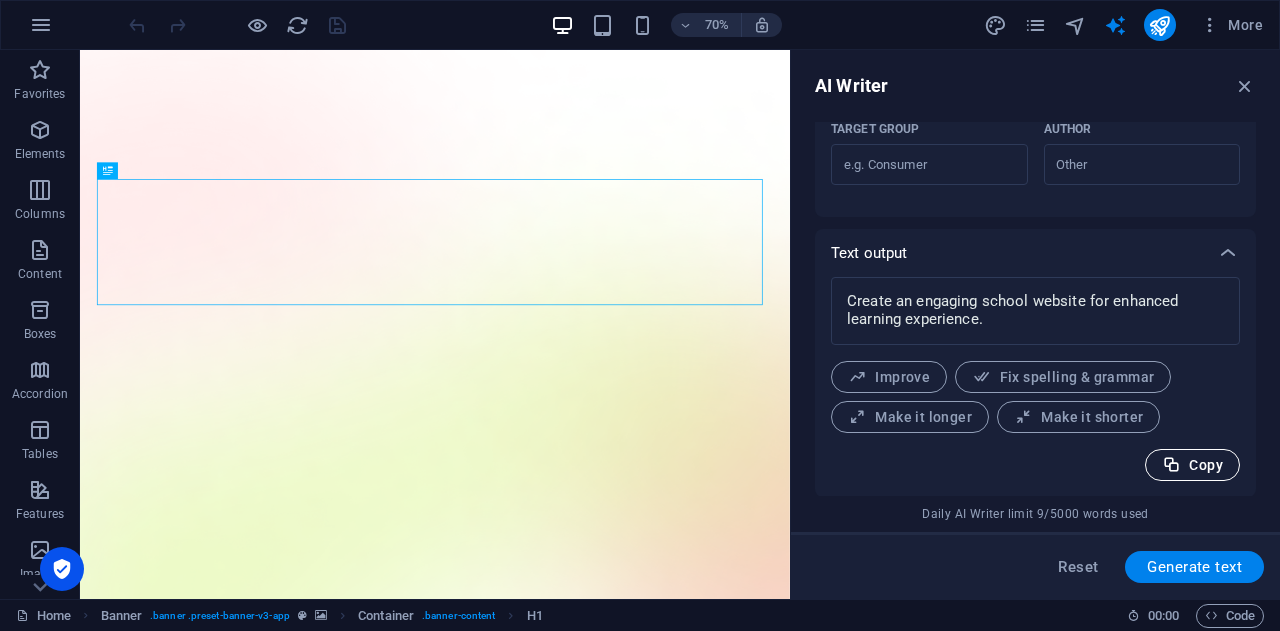 click on "Copy" at bounding box center [1192, 465] 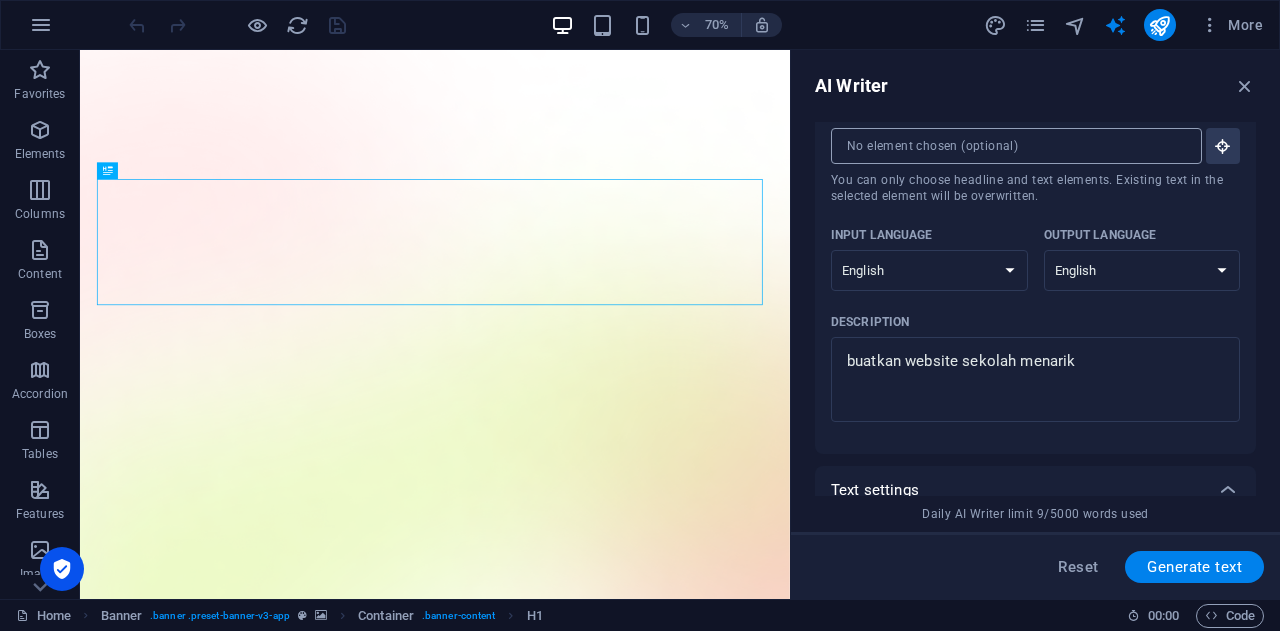 scroll, scrollTop: 0, scrollLeft: 0, axis: both 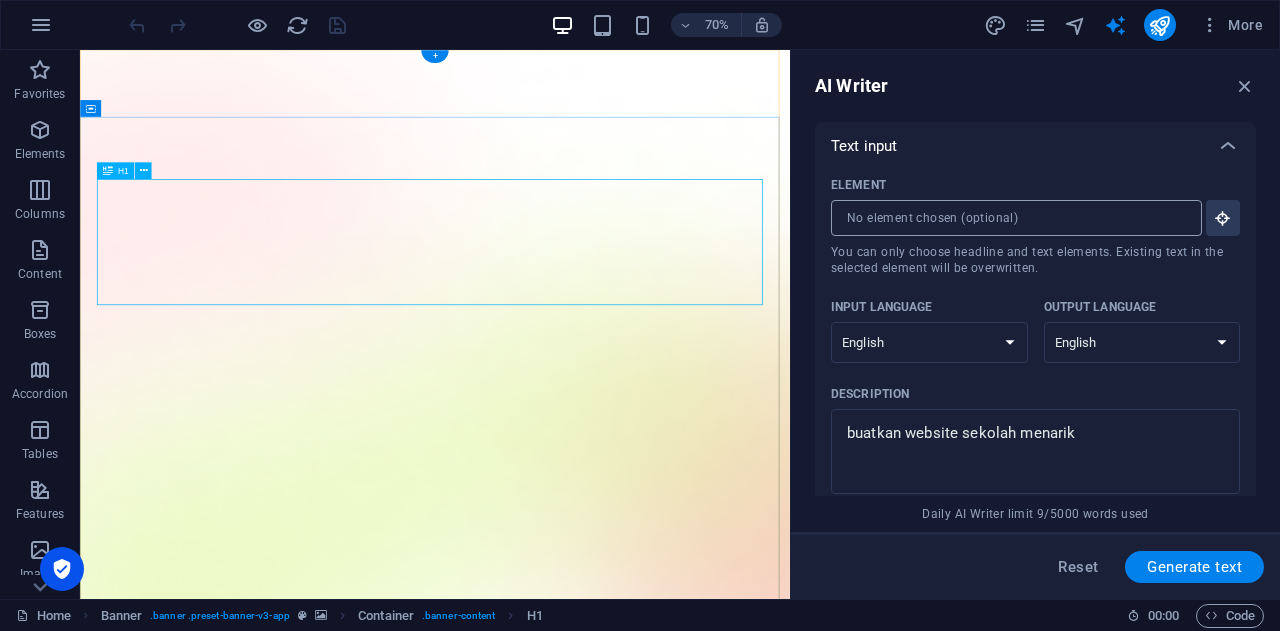click on "AI app for productivity" at bounding box center [587, 1780] 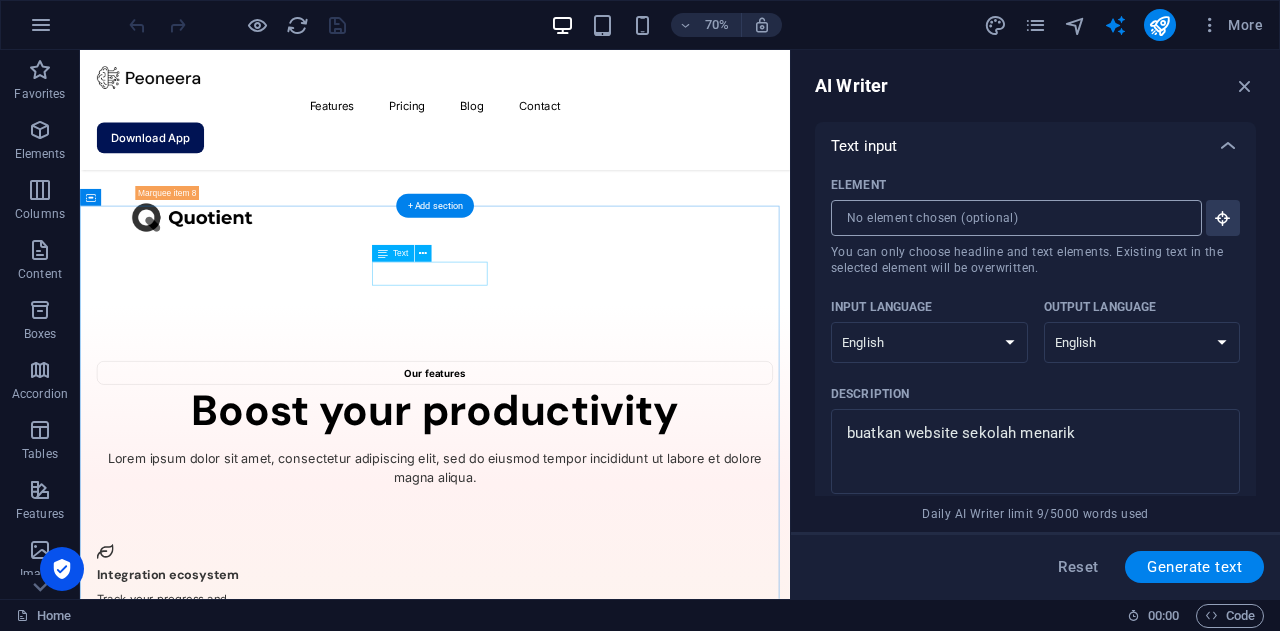scroll, scrollTop: 3640, scrollLeft: 0, axis: vertical 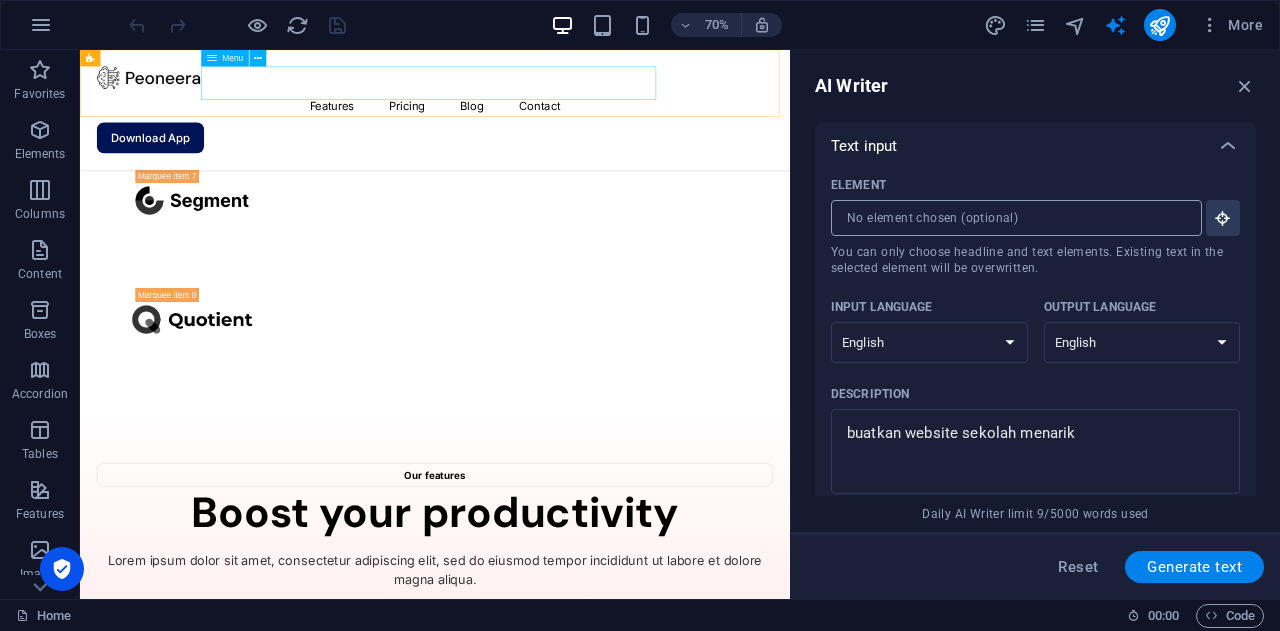 click on "Menu" at bounding box center [225, 58] 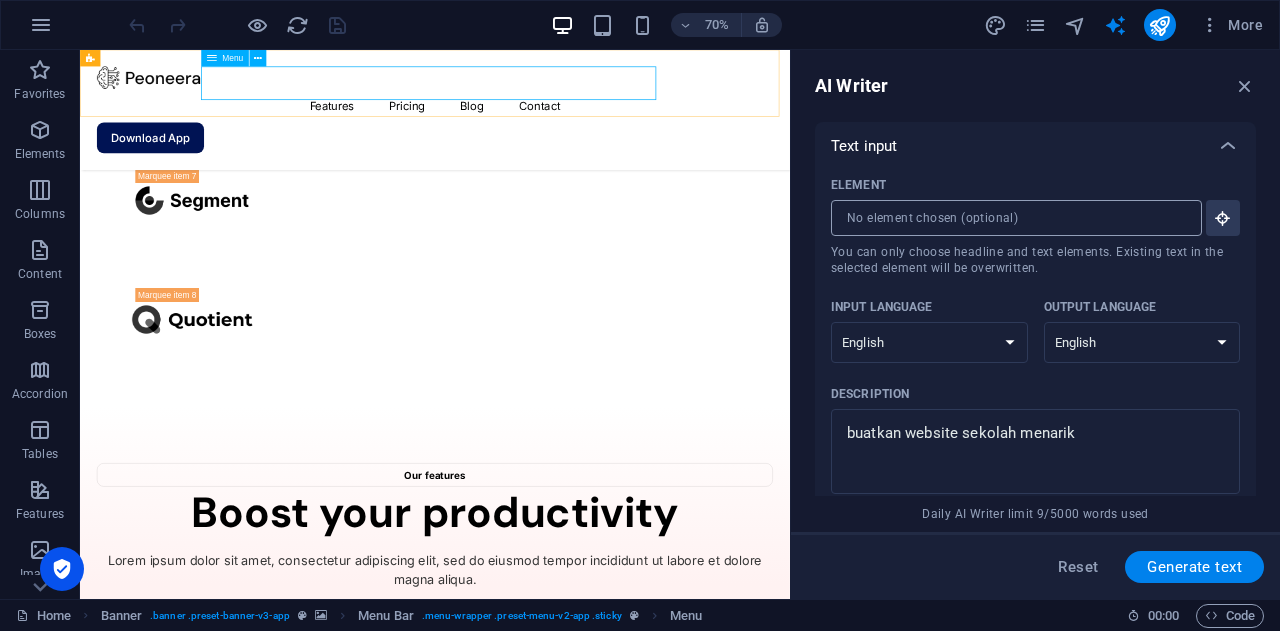 click on "Features Pricing Blog Contact" at bounding box center (587, 130) 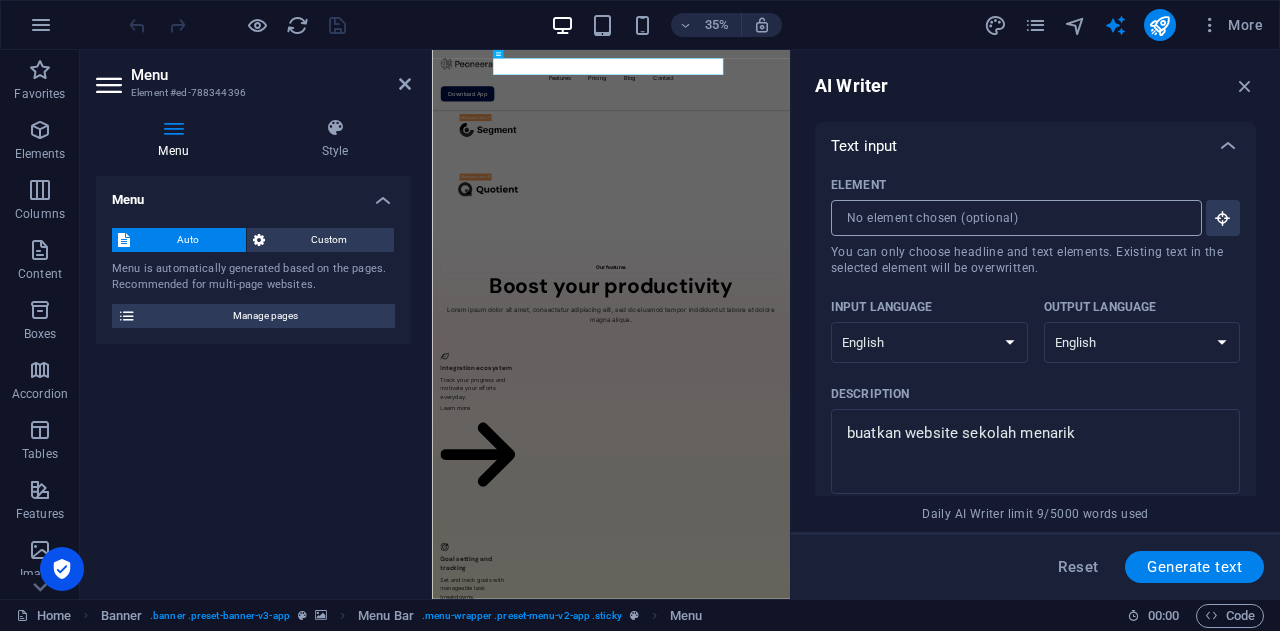 scroll, scrollTop: 3646, scrollLeft: 0, axis: vertical 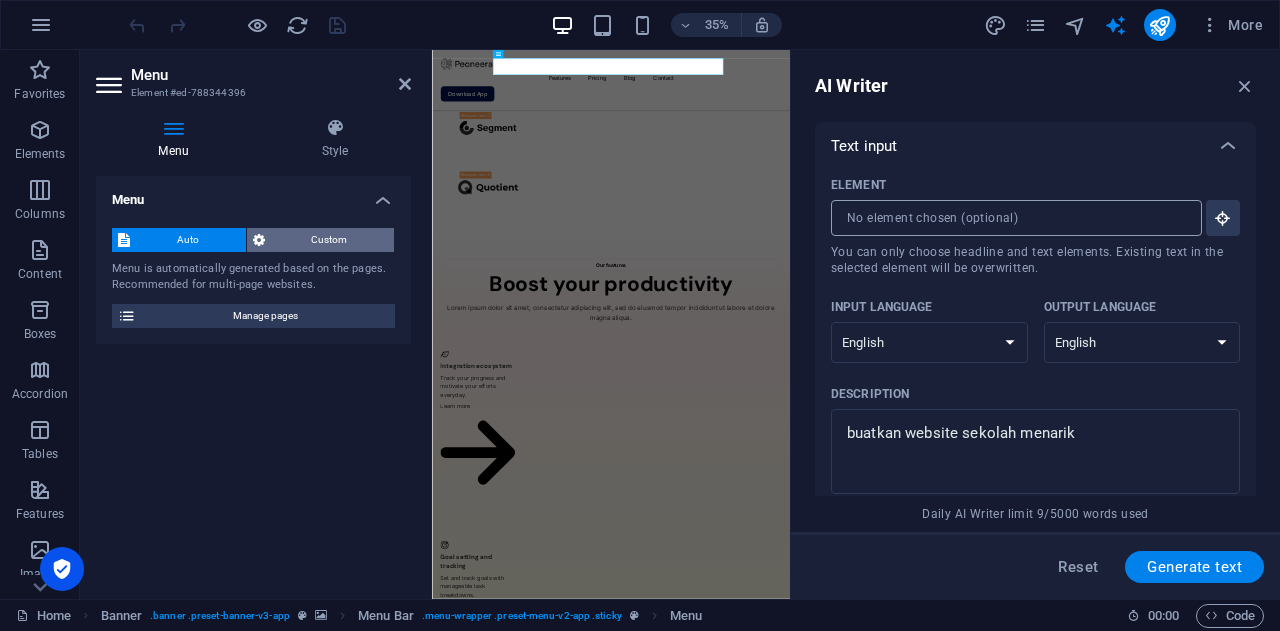 click on "Custom" at bounding box center [330, 240] 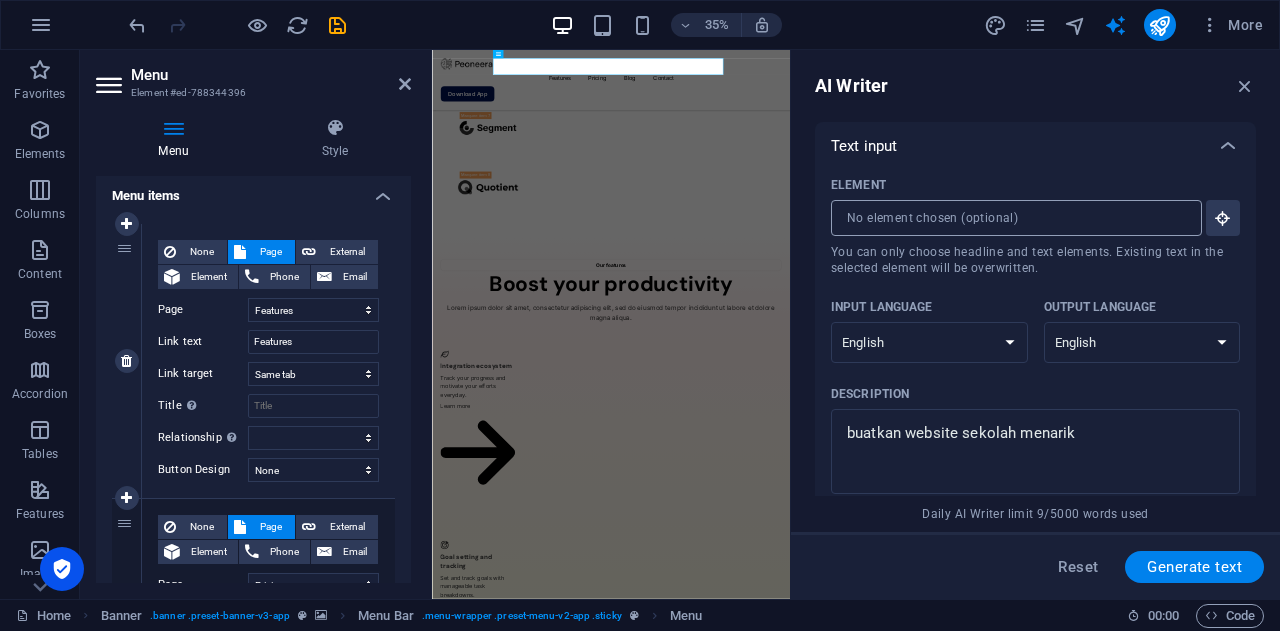 scroll, scrollTop: 143, scrollLeft: 0, axis: vertical 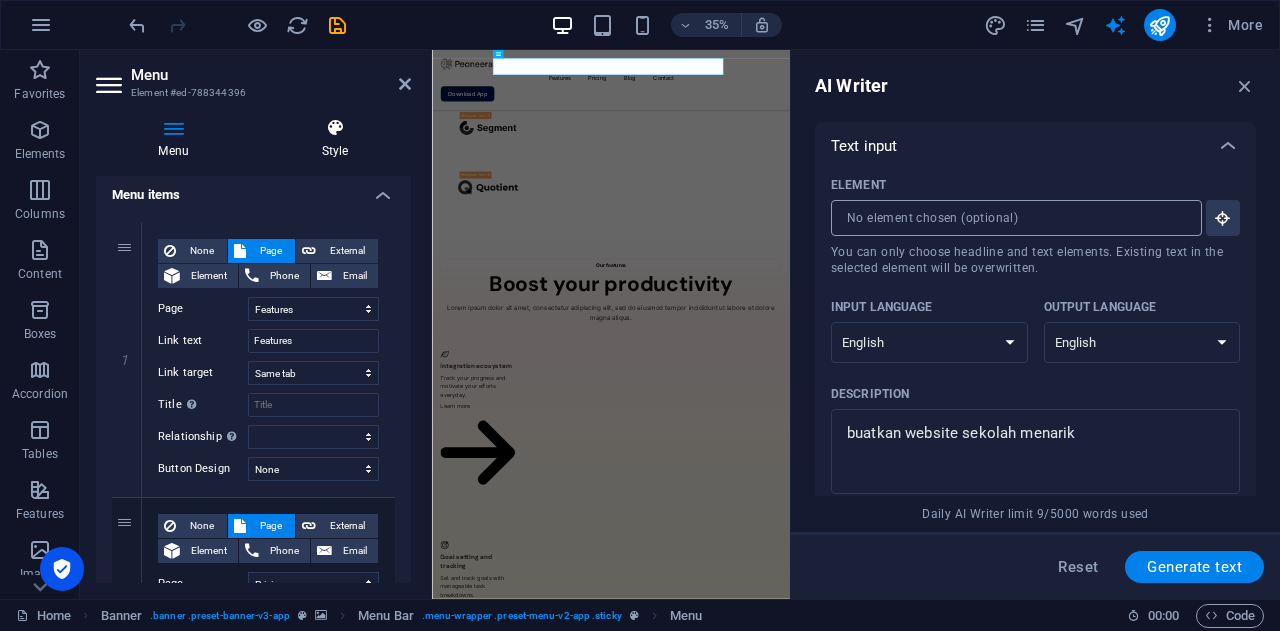 click at bounding box center (335, 128) 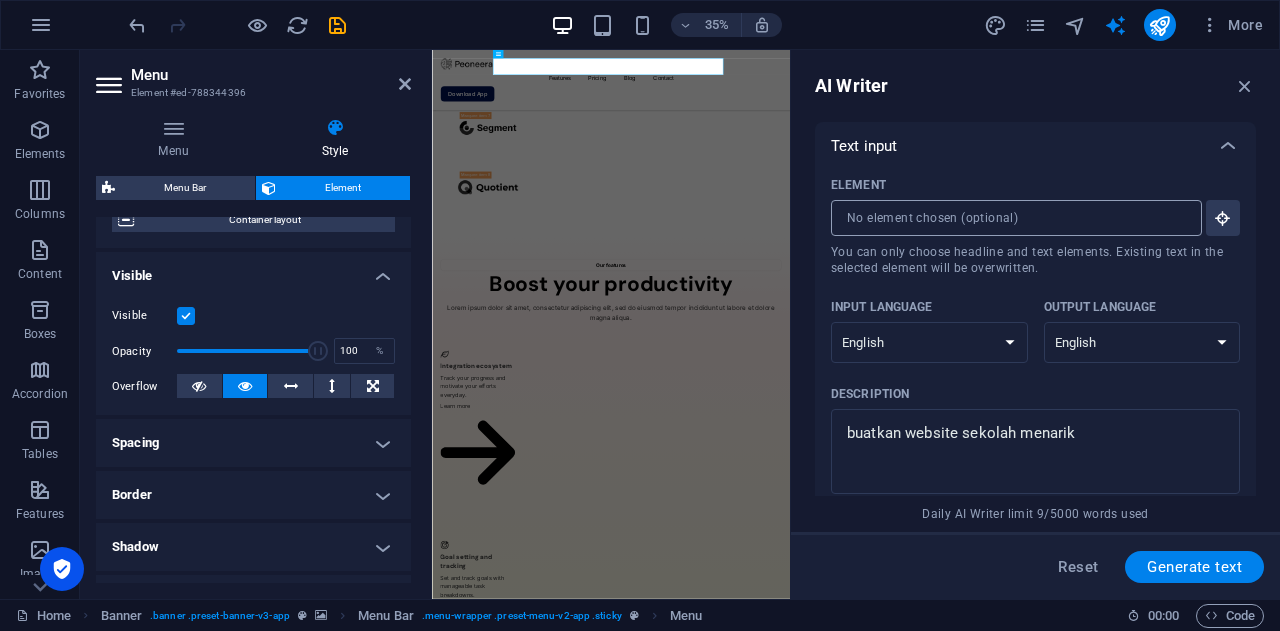 scroll, scrollTop: 0, scrollLeft: 0, axis: both 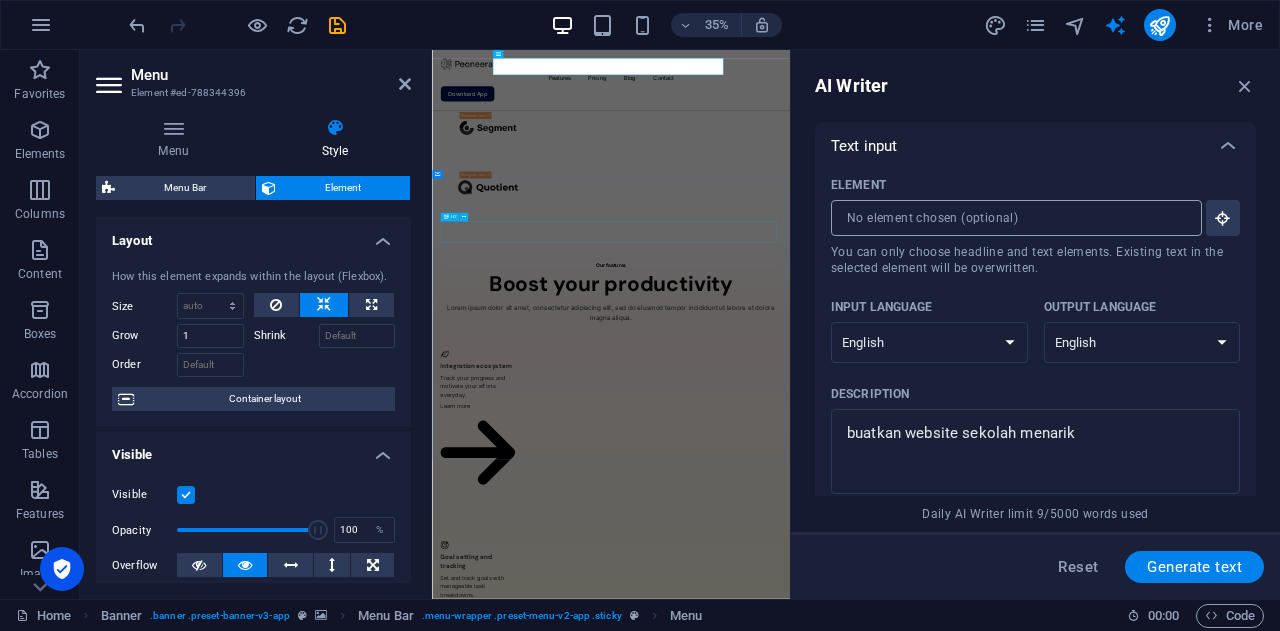 click on "What our users said" at bounding box center [943, 28681] 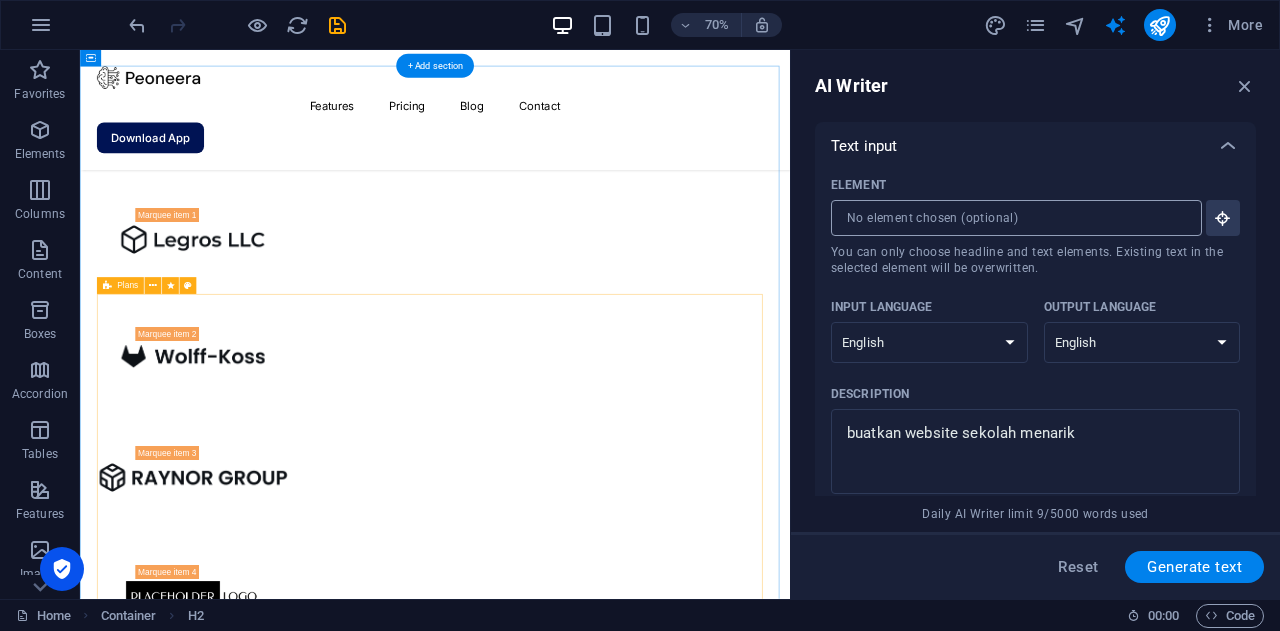 scroll, scrollTop: 2548, scrollLeft: 0, axis: vertical 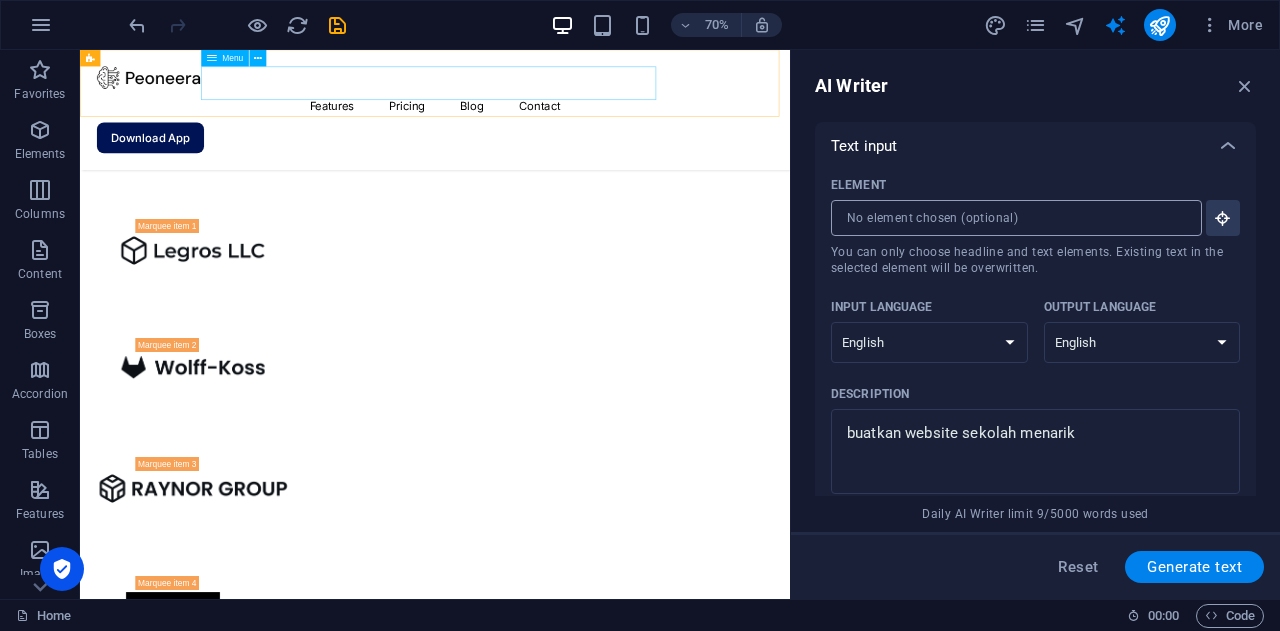 click on "Features Pricing Blog Contact" at bounding box center (587, 130) 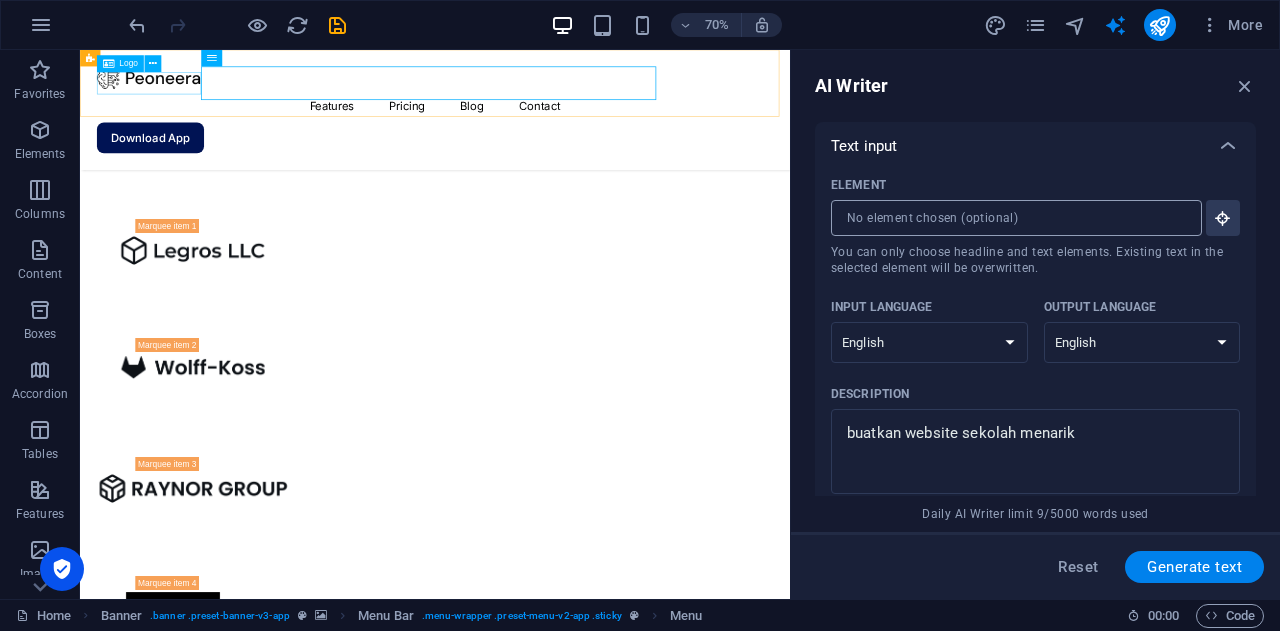 click at bounding box center (587, 90) 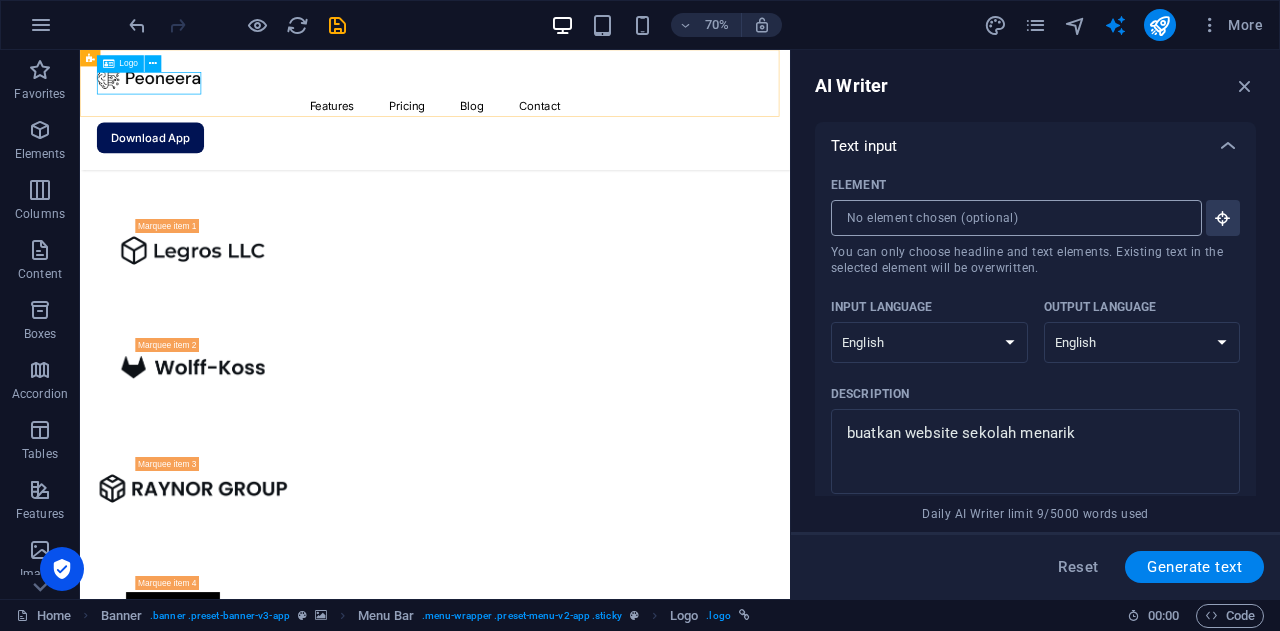click on "Logo" at bounding box center (128, 64) 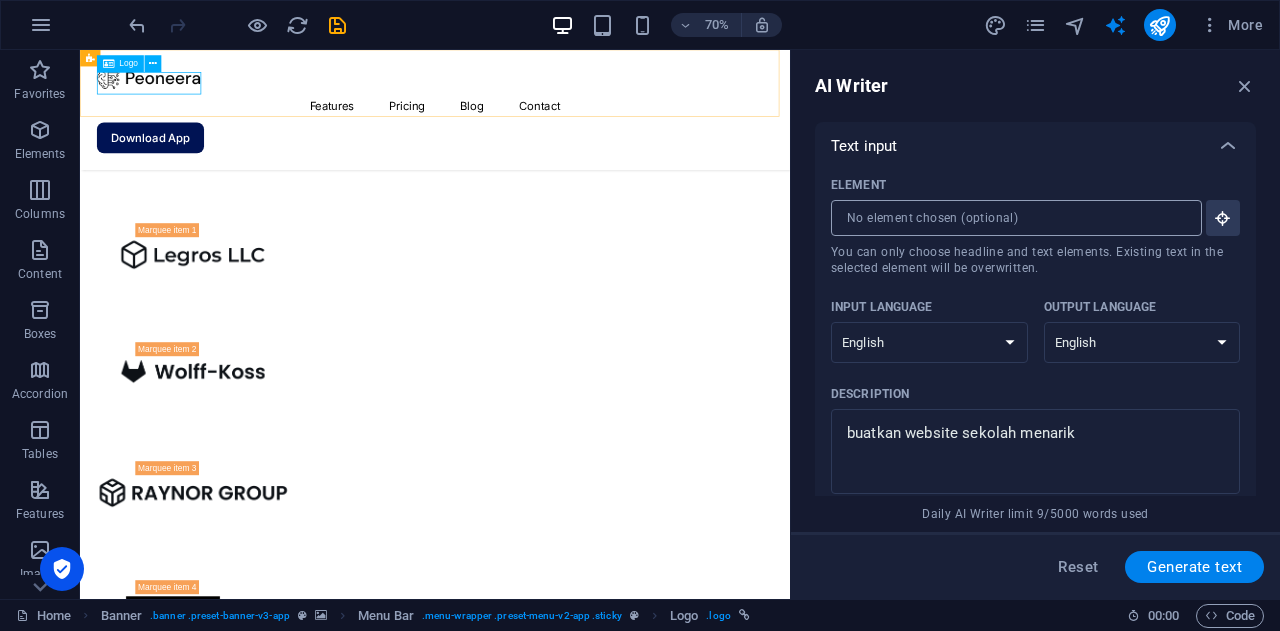 select on "px" 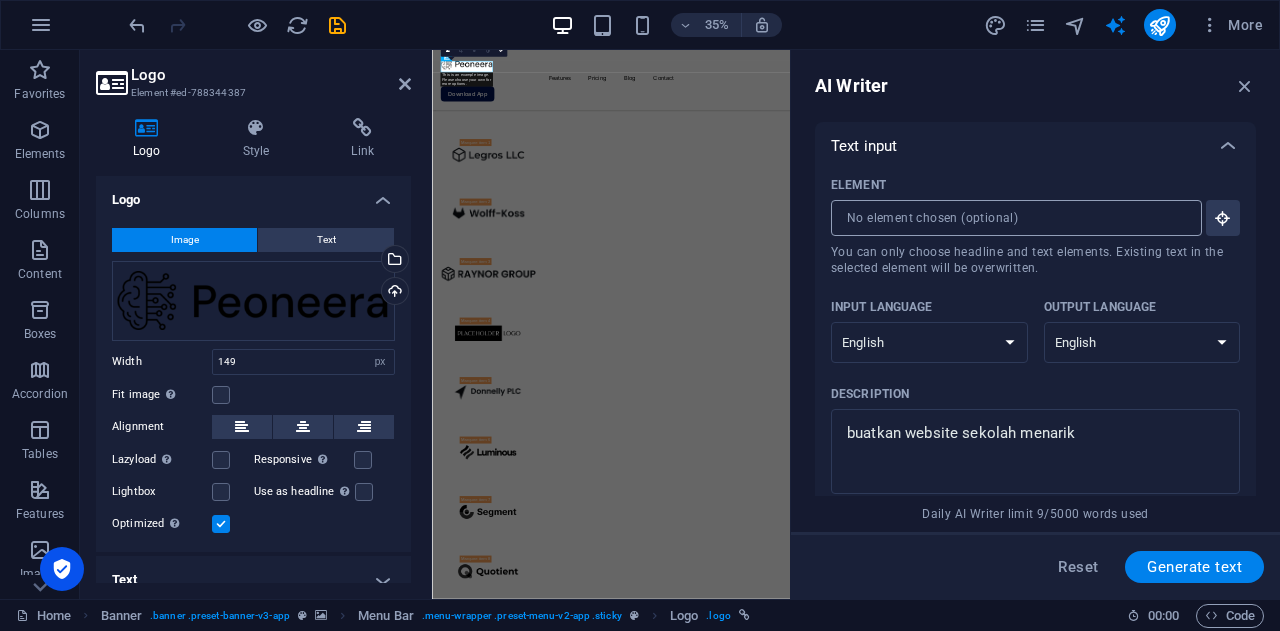 scroll, scrollTop: 2554, scrollLeft: 0, axis: vertical 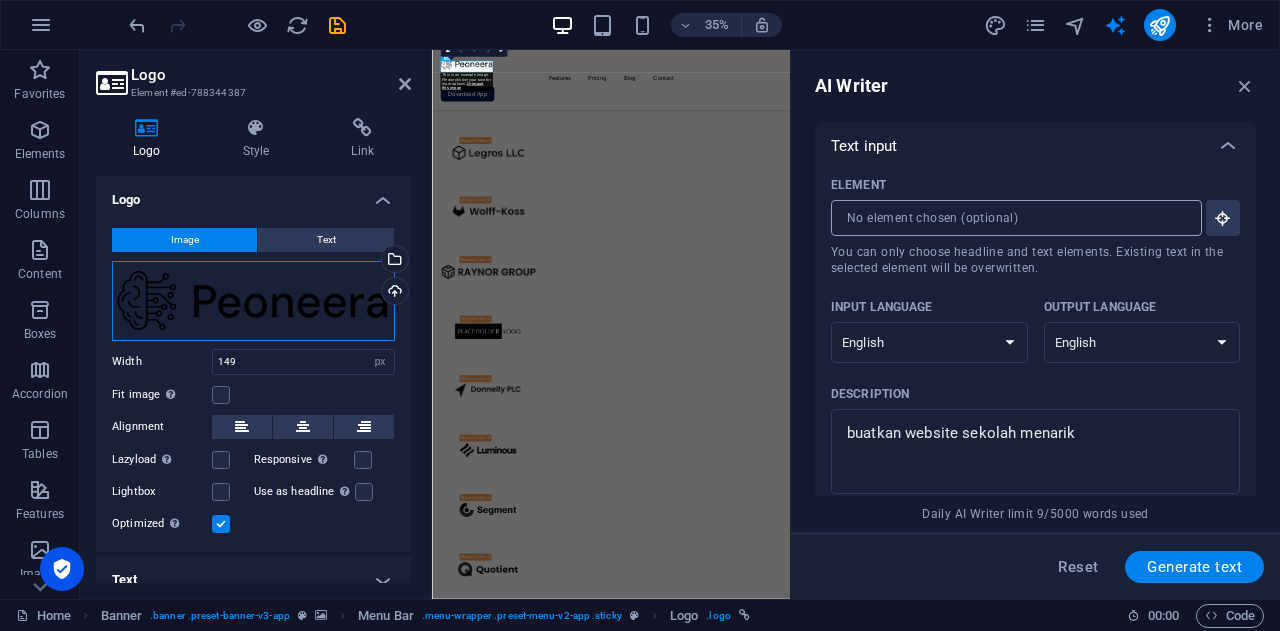 click on "Drag files here, click to choose files or select files from Files or our free stock photos & videos" at bounding box center [253, 301] 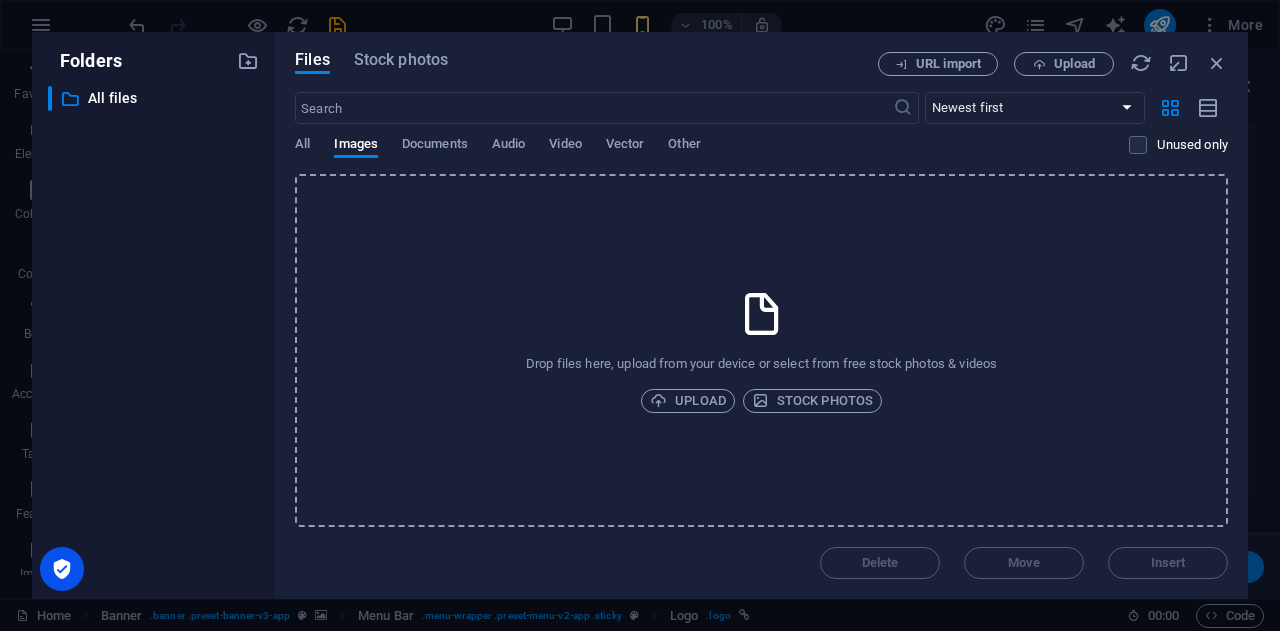 click on "All Images Documents Audio Video Vector Other" at bounding box center (712, 155) 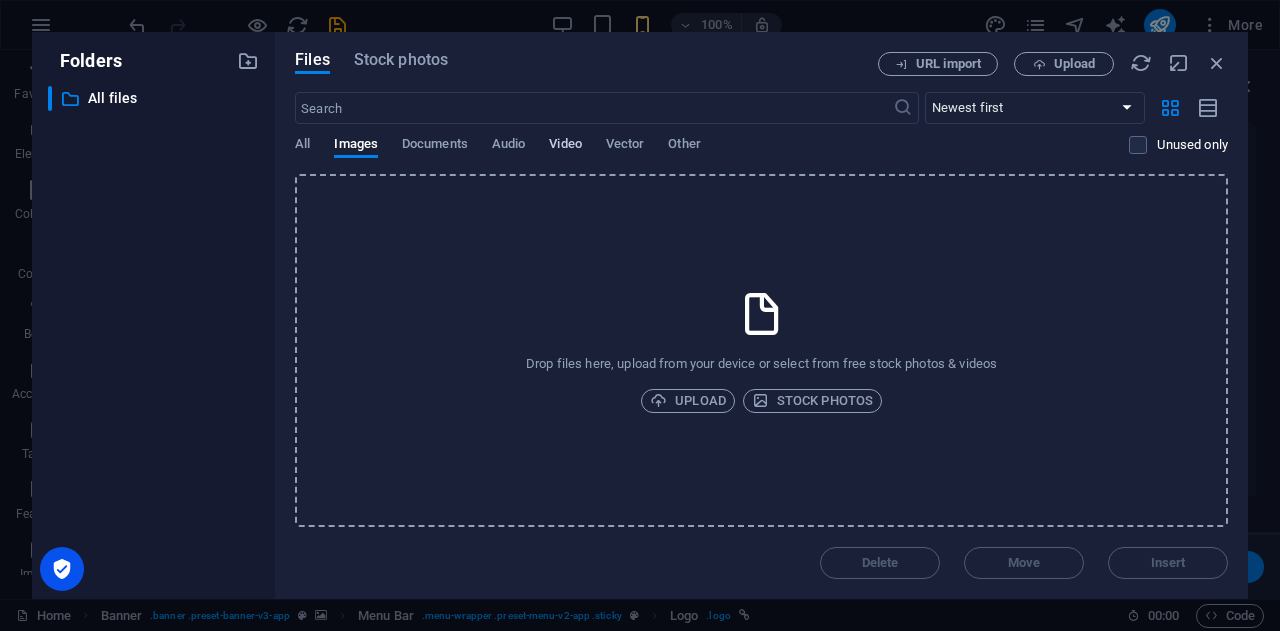 click on "Video" at bounding box center [565, 146] 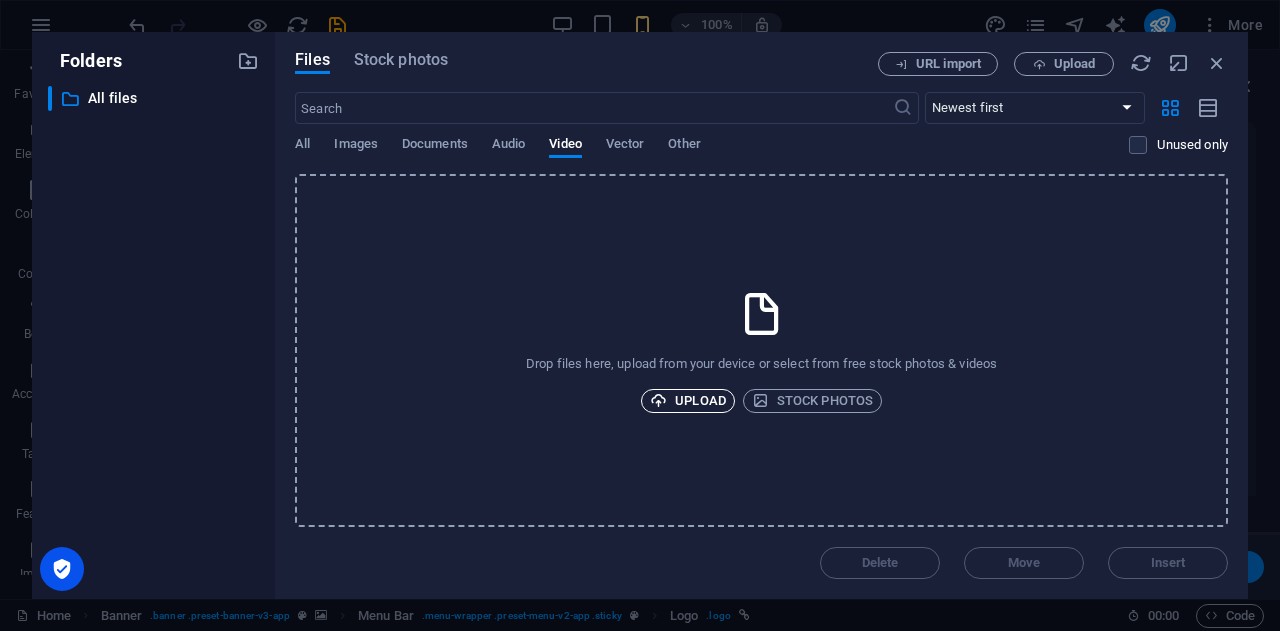 drag, startPoint x: 629, startPoint y: 137, endPoint x: 714, endPoint y: 395, distance: 271.6413 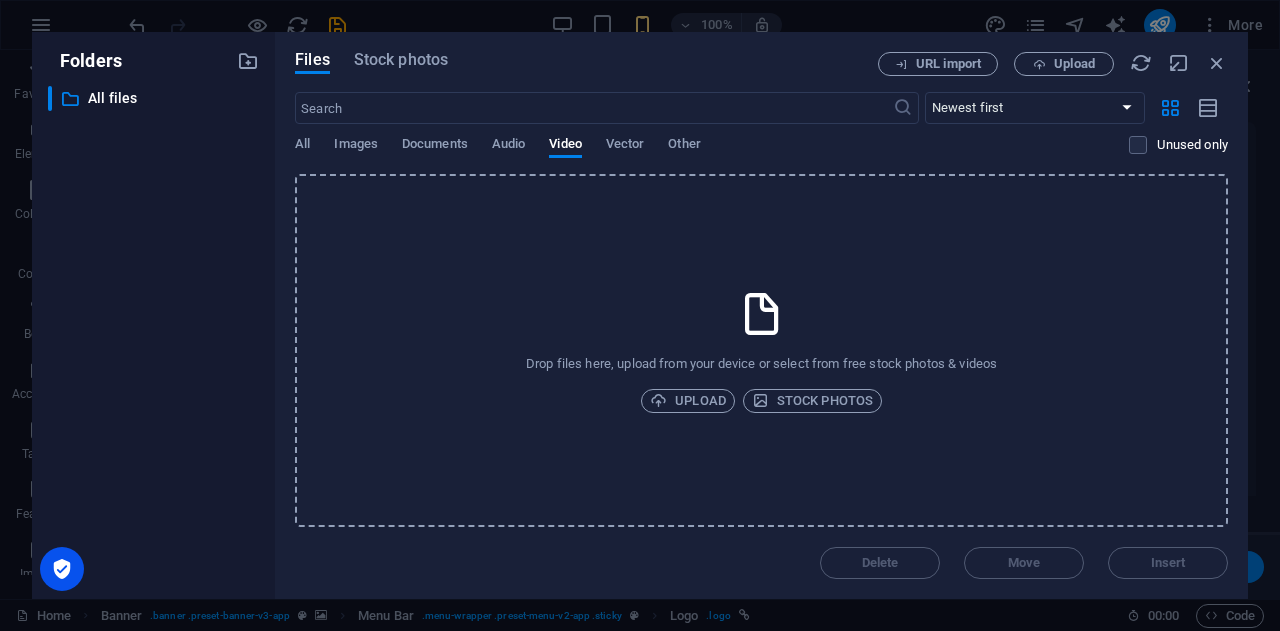 click on "Drop files here, upload from your device or select from free stock photos & videos Upload Stock photos" at bounding box center [761, 350] 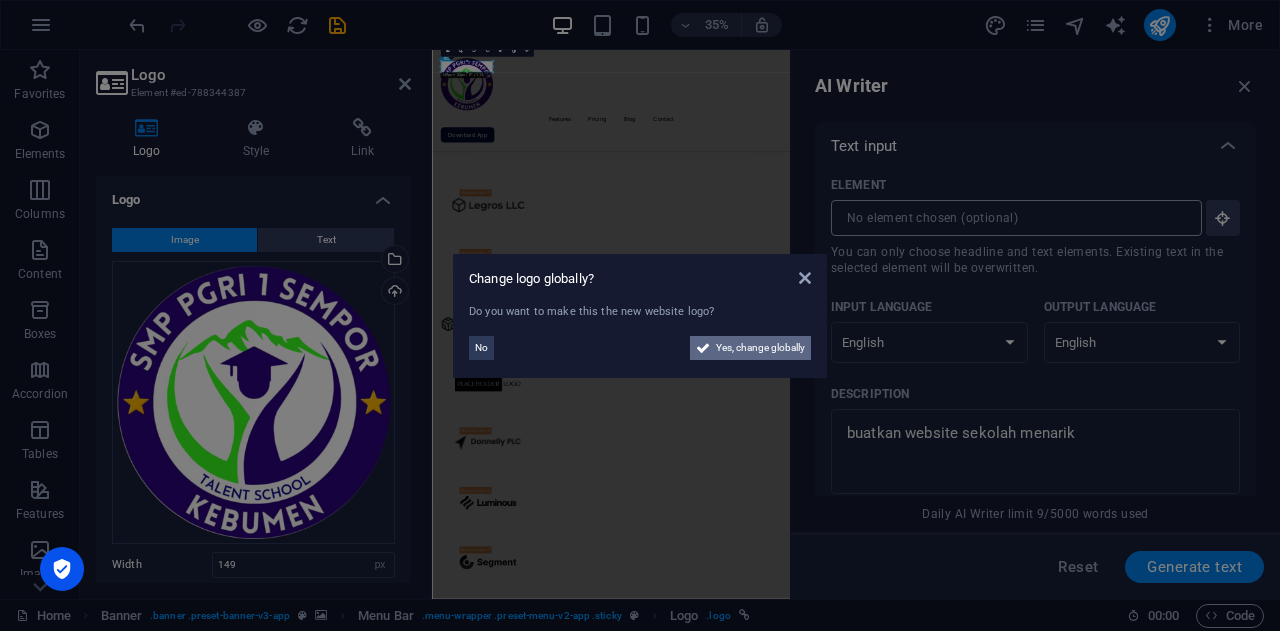 scroll, scrollTop: 2604, scrollLeft: 0, axis: vertical 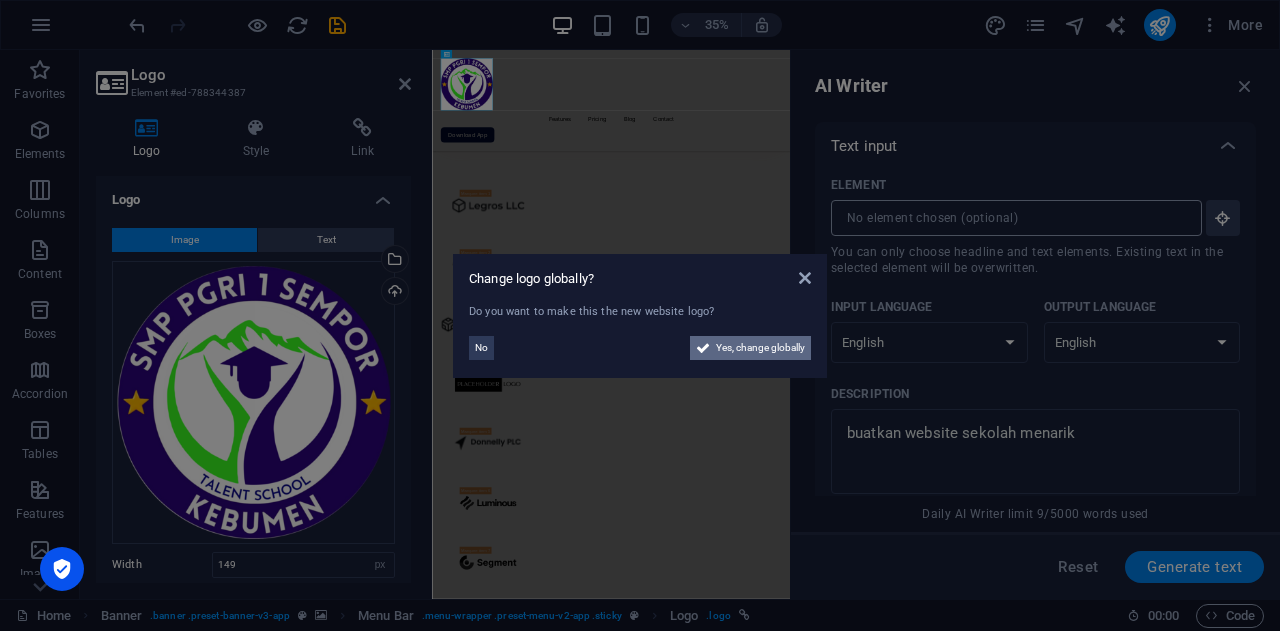 click on "Yes, change globally" at bounding box center [760, 348] 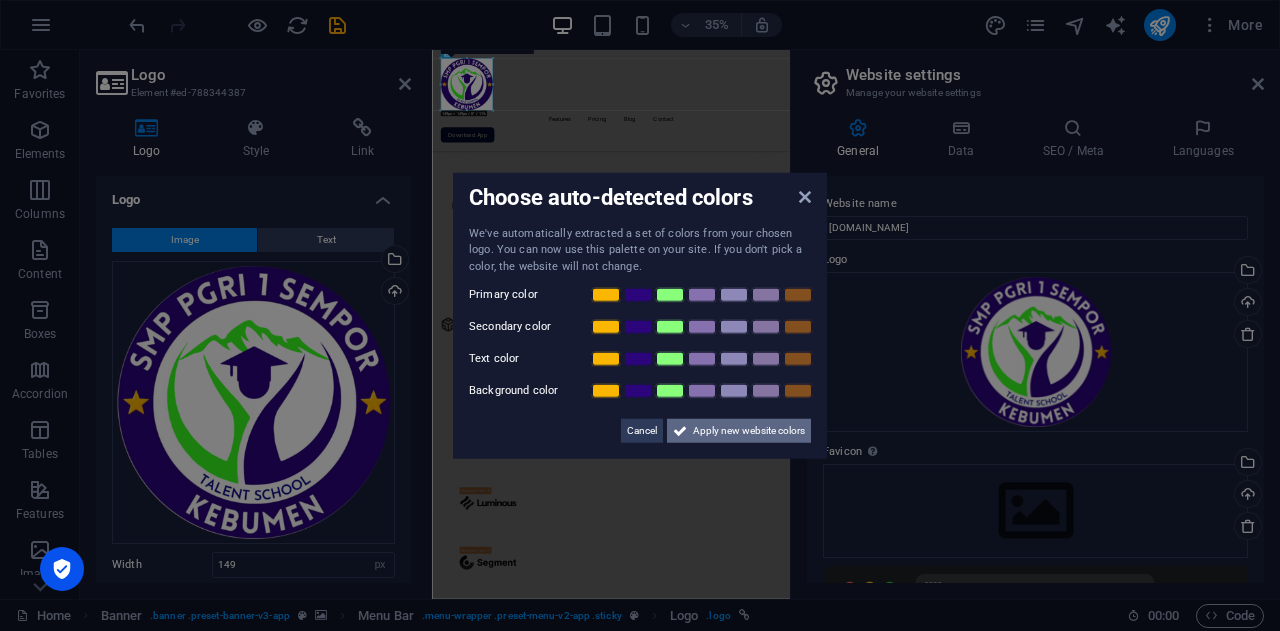 click on "Apply new website colors" at bounding box center (749, 431) 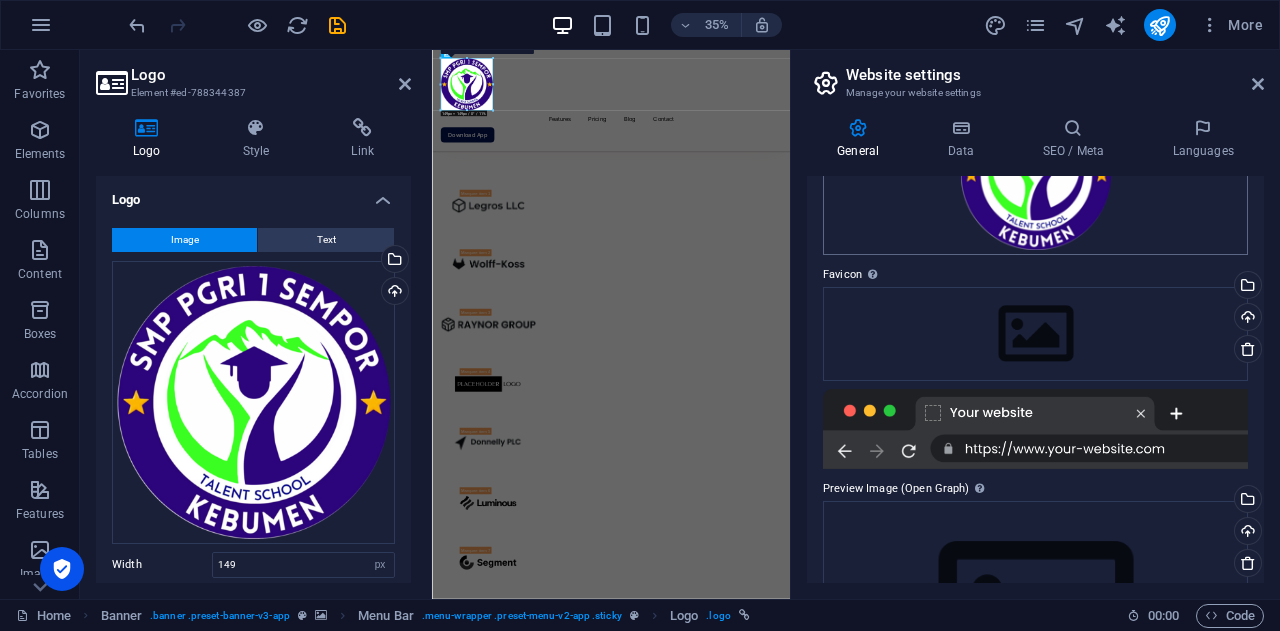 scroll, scrollTop: 180, scrollLeft: 0, axis: vertical 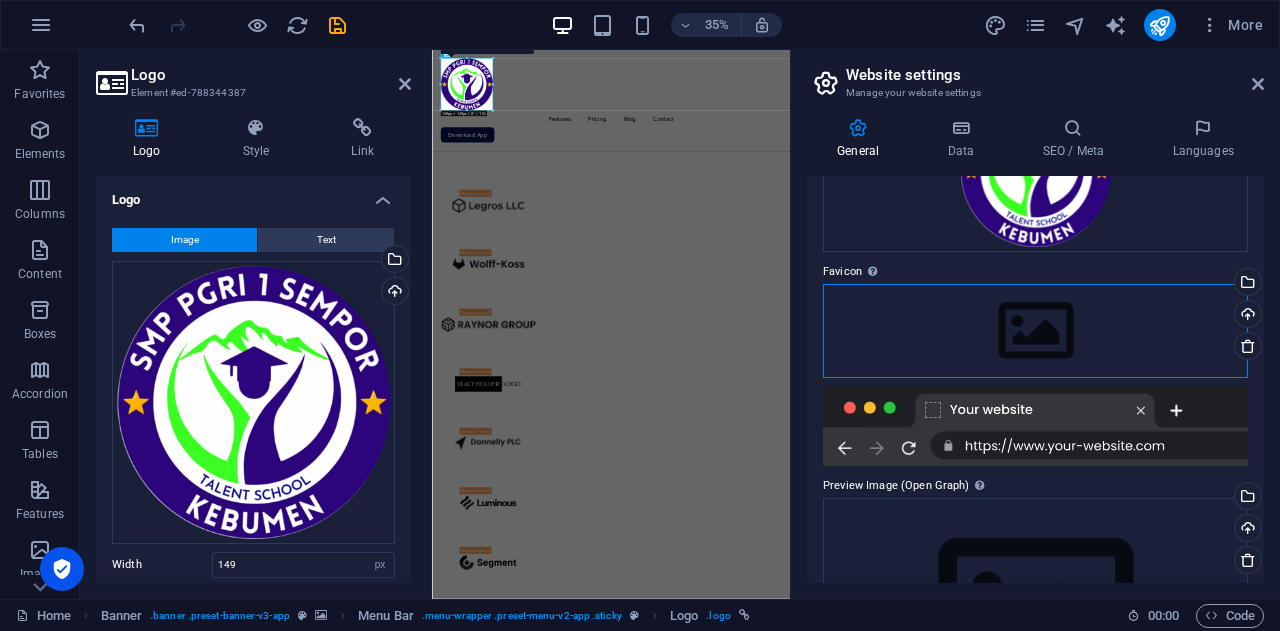 click on "Drag files here, click to choose files or select files from Files or our free stock photos & videos" at bounding box center (1035, 331) 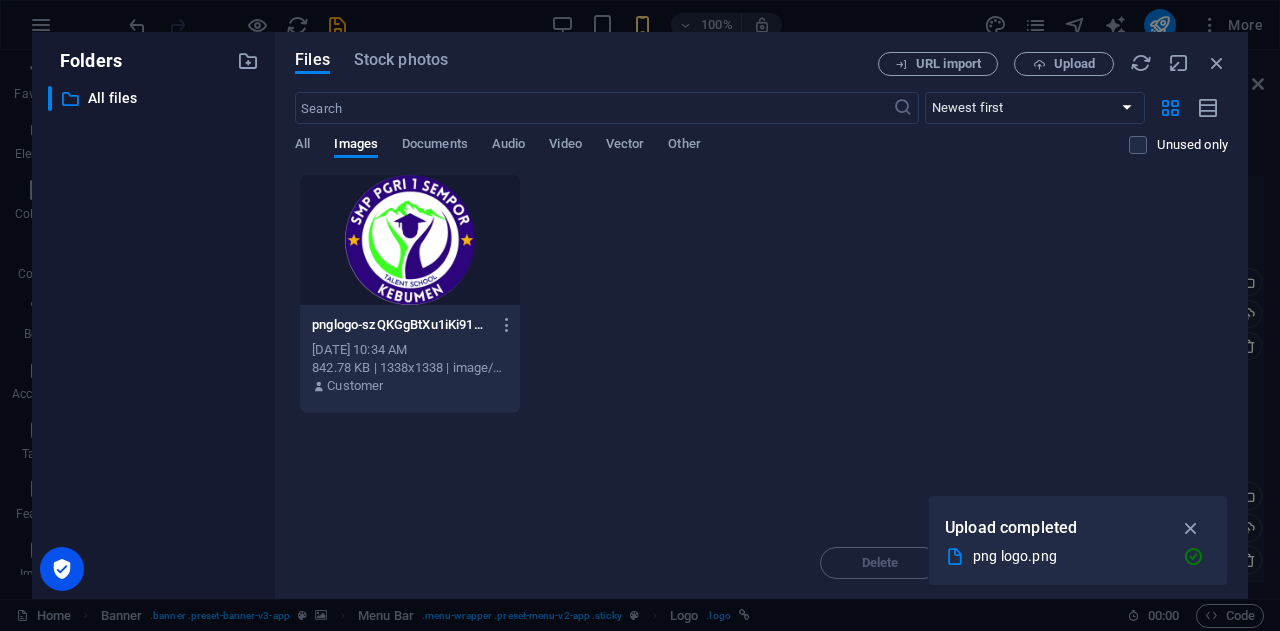 click at bounding box center (410, 240) 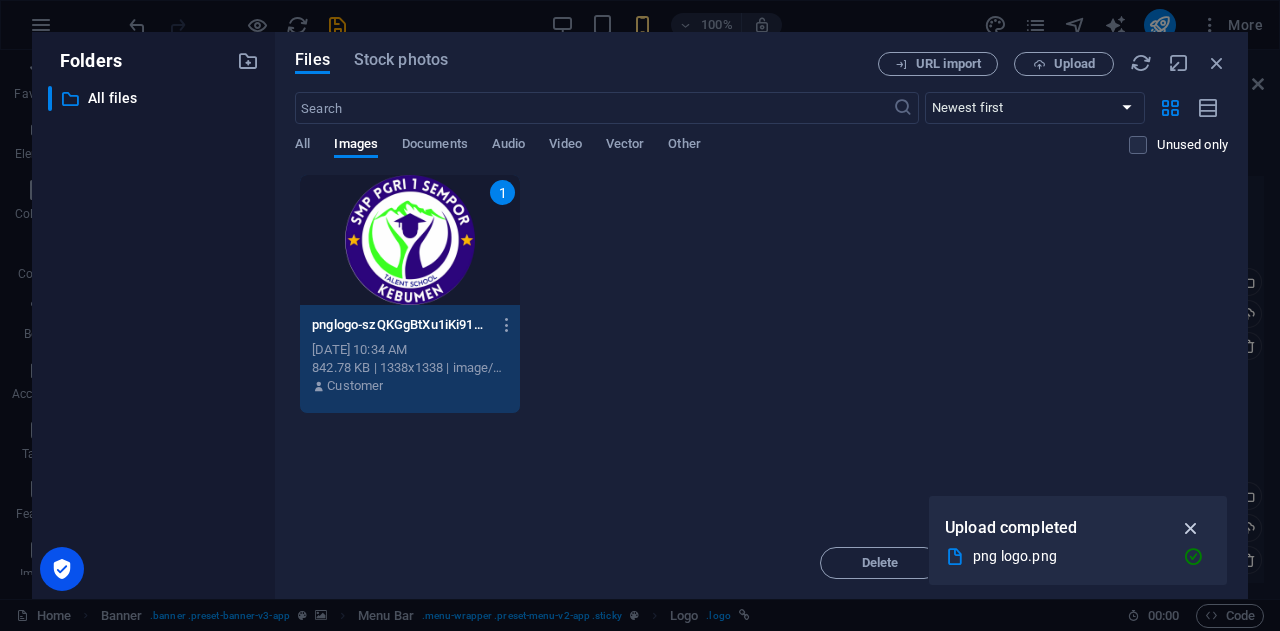 click at bounding box center [1191, 528] 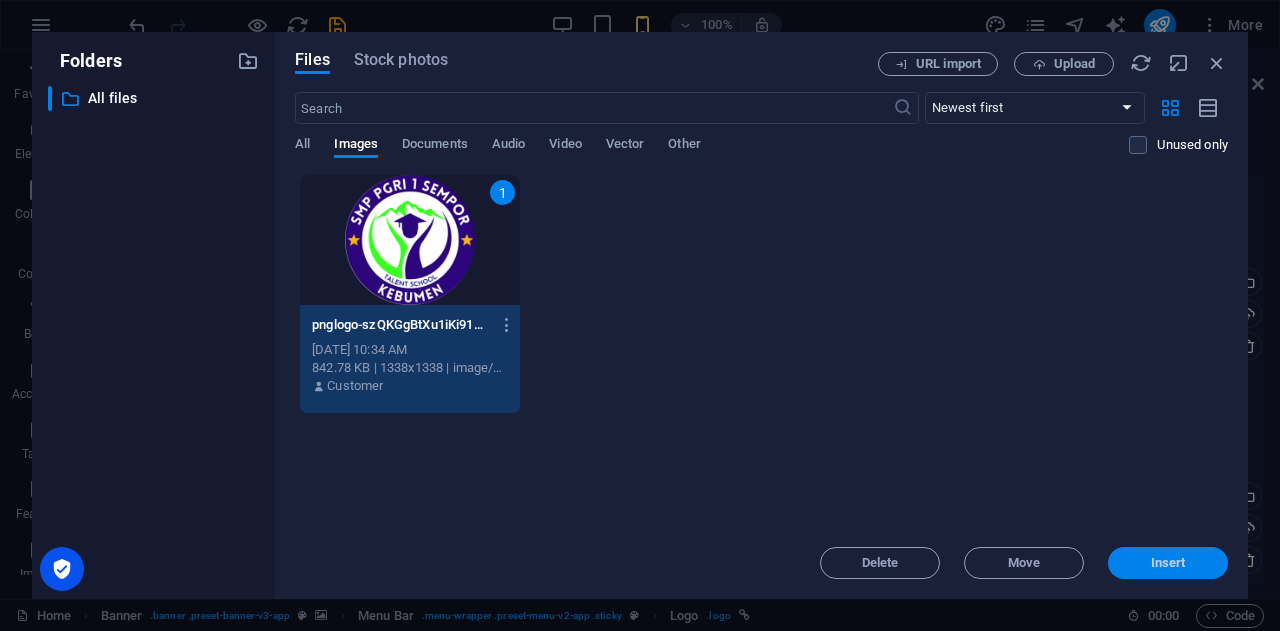 click on "Insert" at bounding box center [1168, 563] 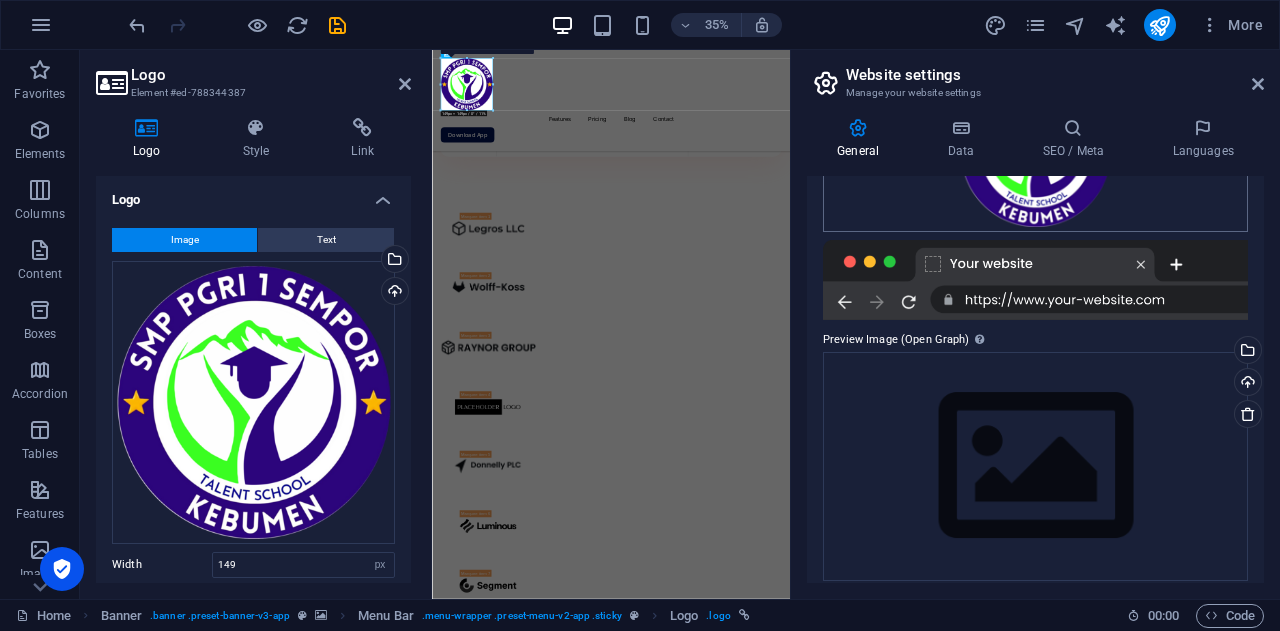 scroll, scrollTop: 405, scrollLeft: 0, axis: vertical 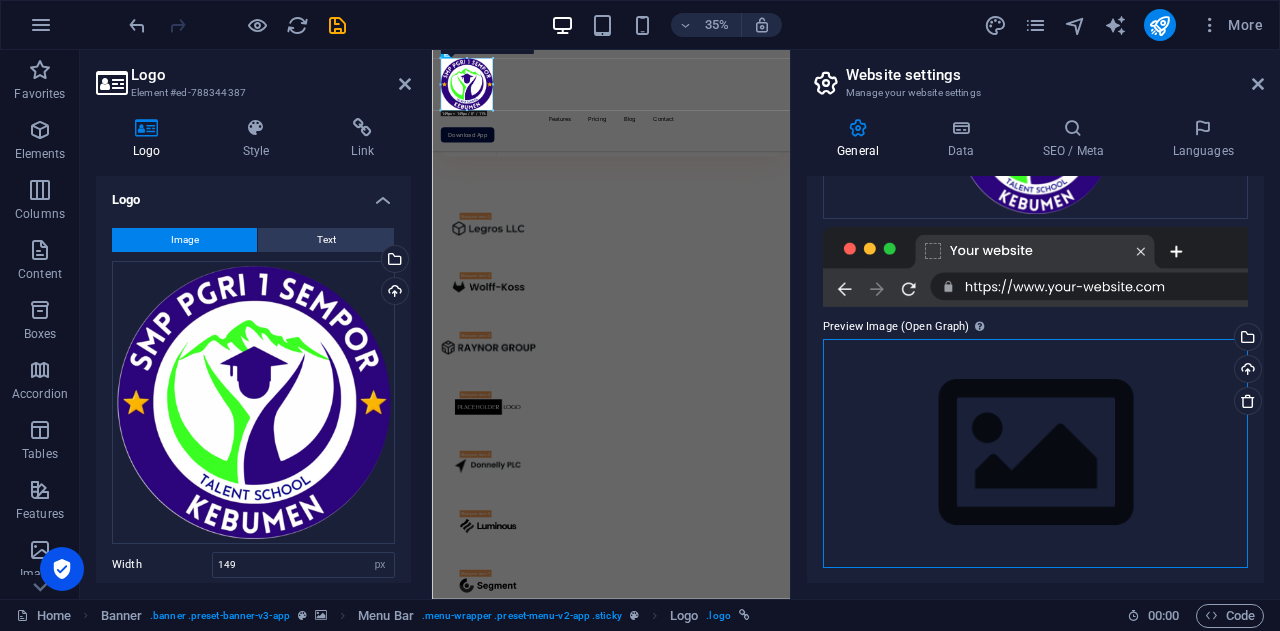 click on "Drag files here, click to choose files or select files from Files or our free stock photos & videos" at bounding box center [1035, 453] 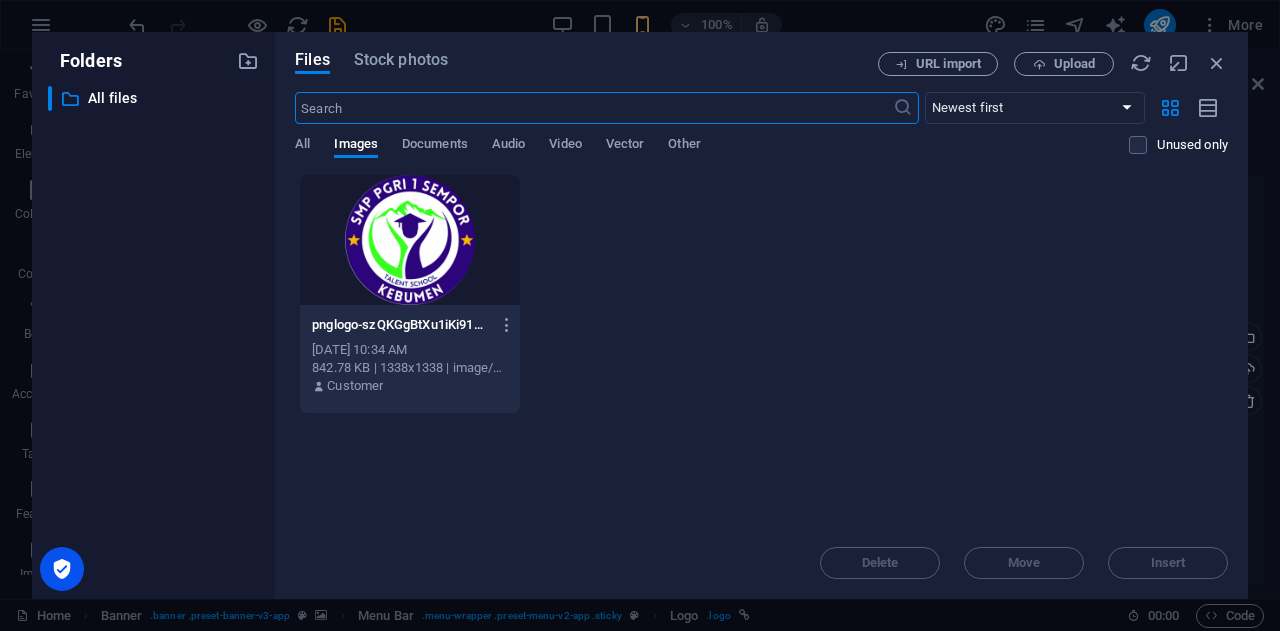 click at bounding box center [410, 240] 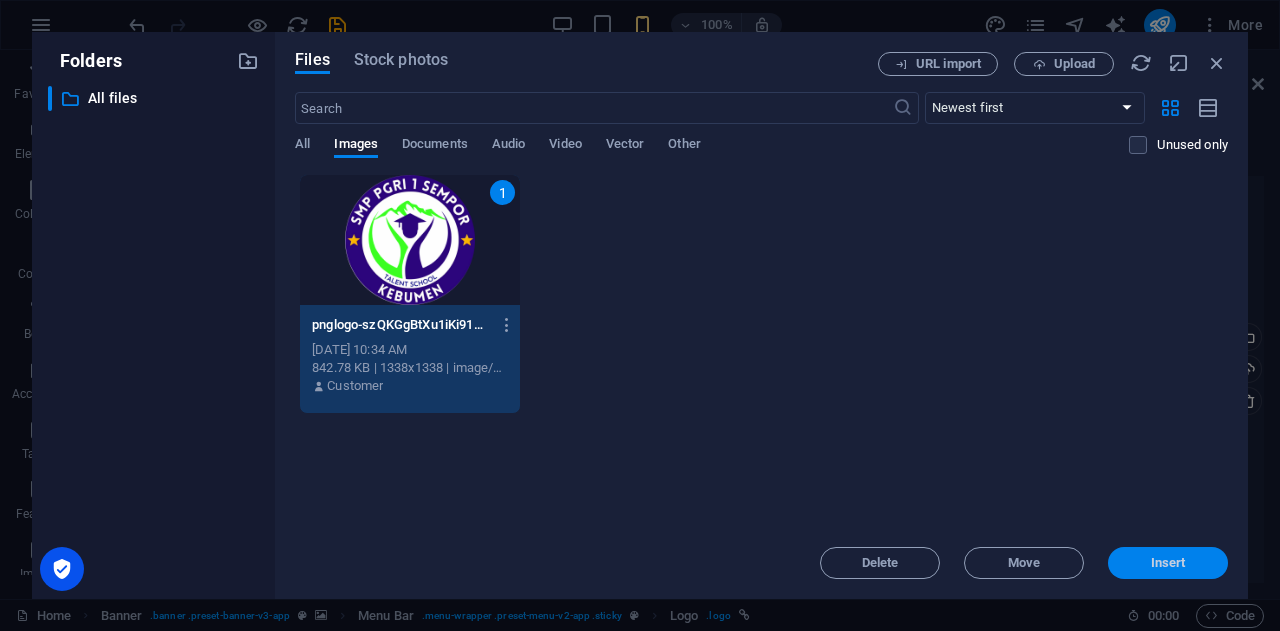 click on "Insert" at bounding box center [1168, 563] 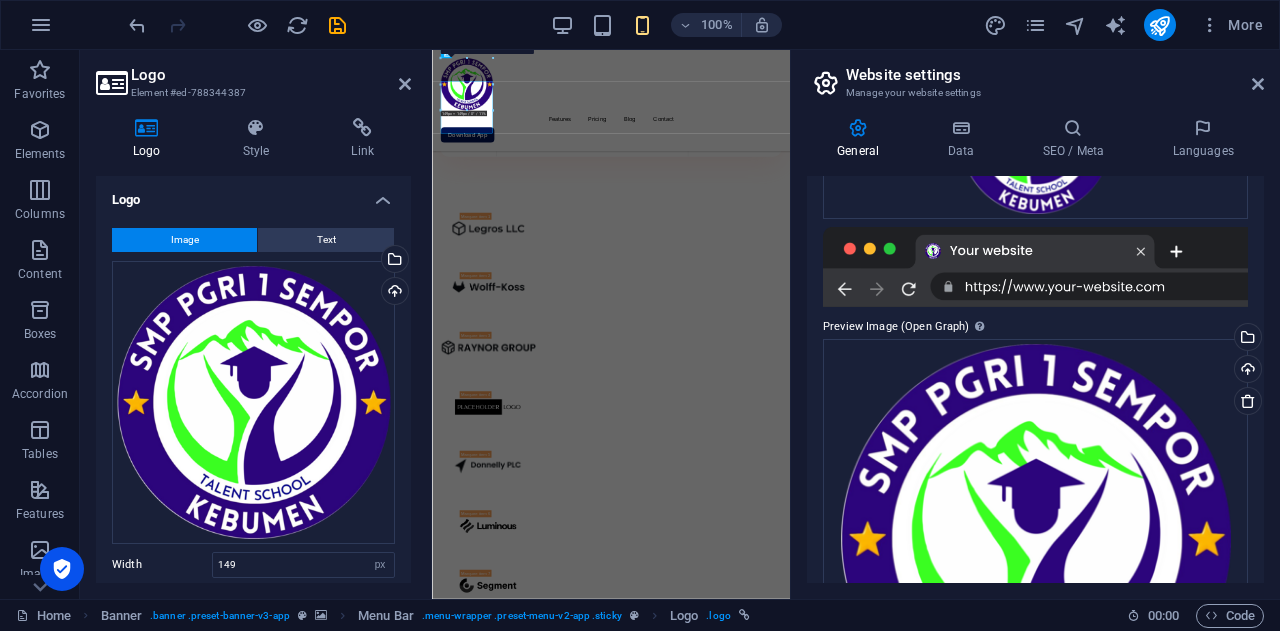scroll, scrollTop: 2472, scrollLeft: 0, axis: vertical 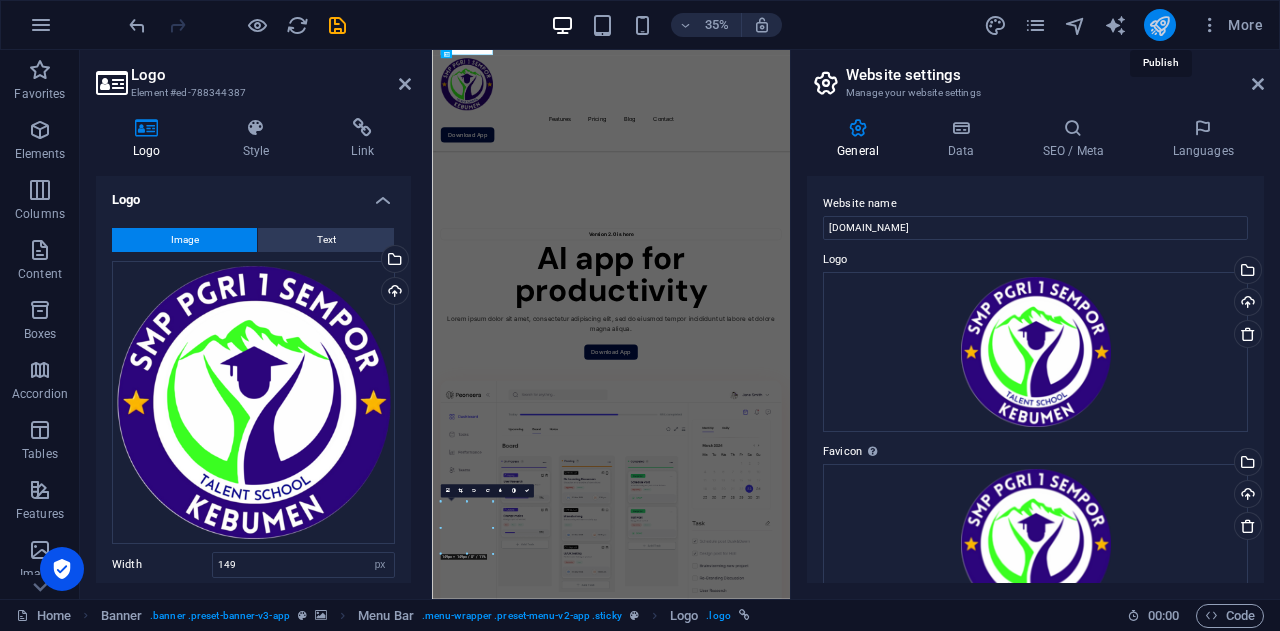 click at bounding box center [1159, 25] 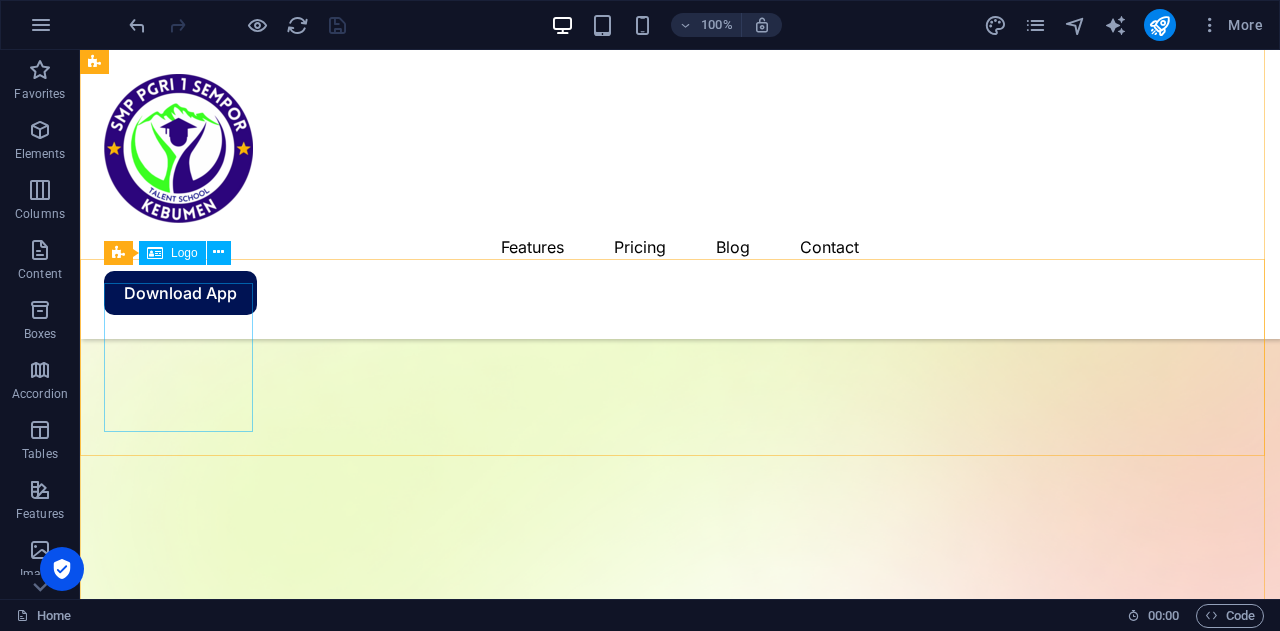 scroll, scrollTop: 0, scrollLeft: 0, axis: both 